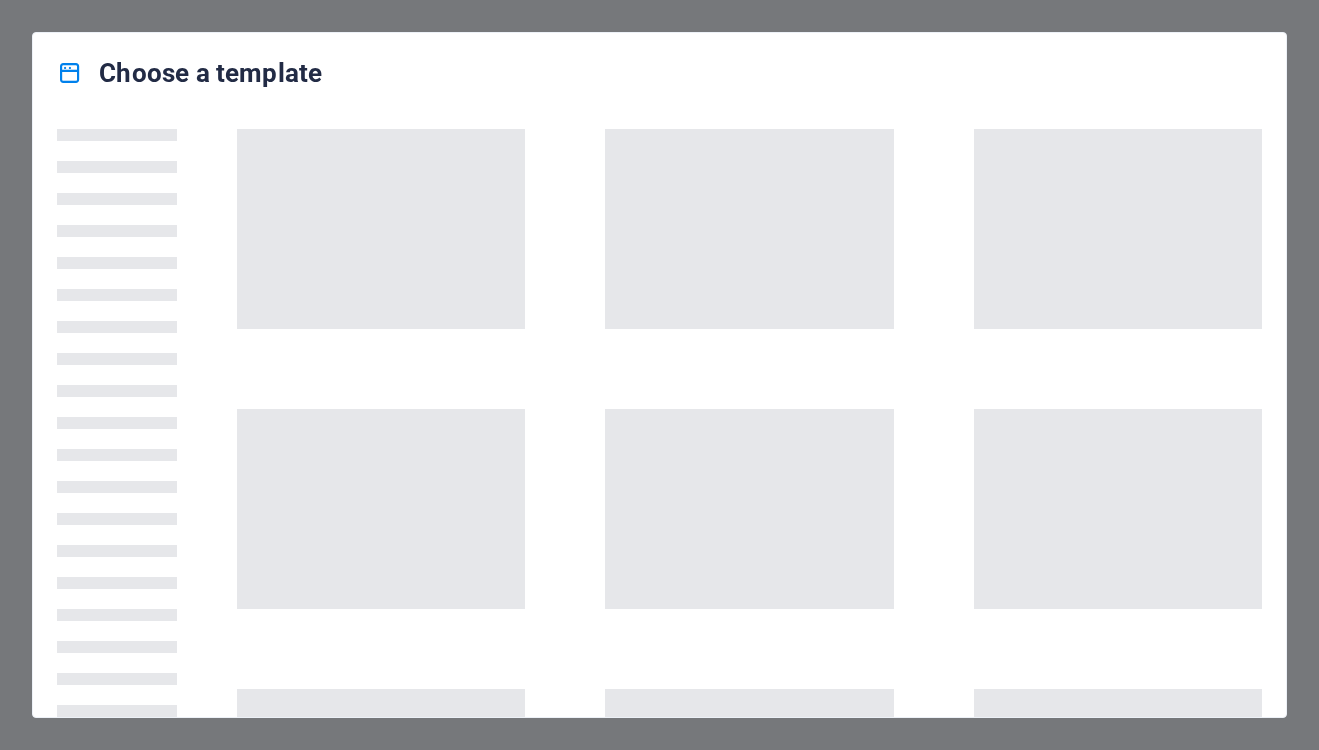 scroll, scrollTop: 0, scrollLeft: 0, axis: both 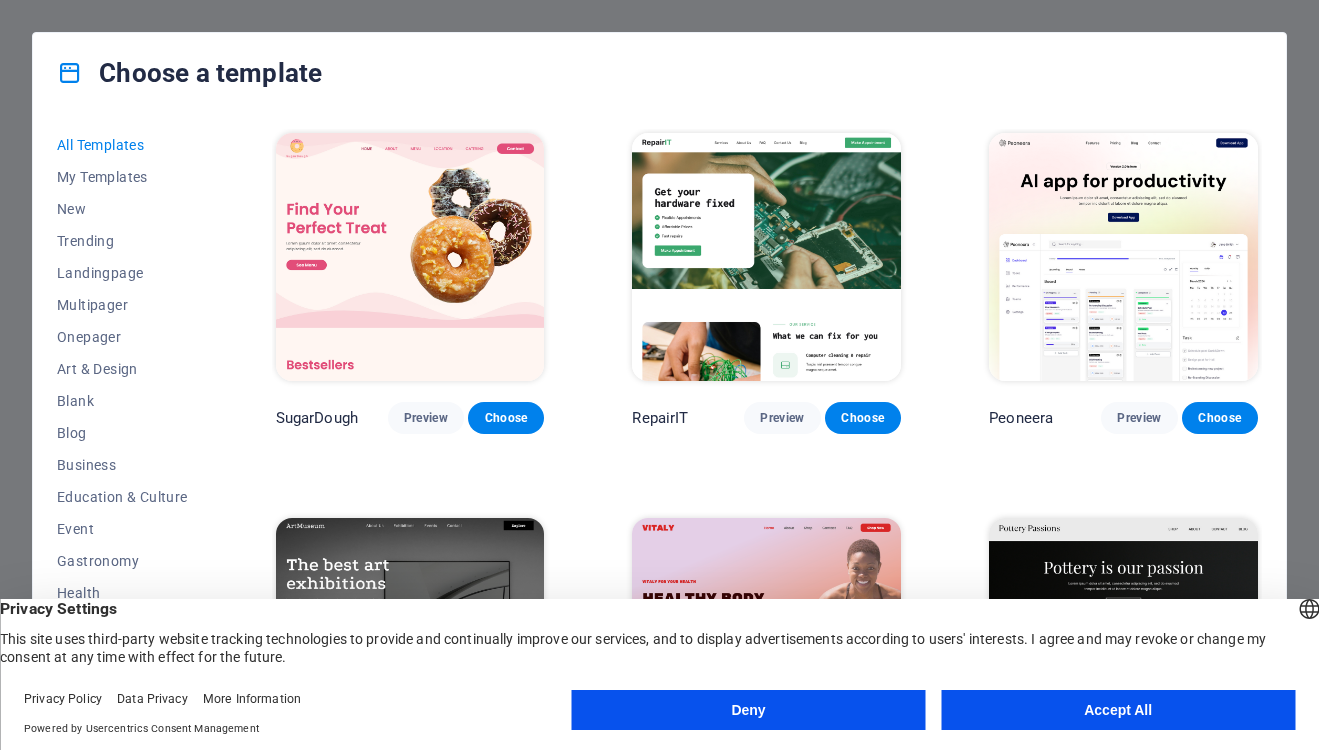 click on "Accept All" at bounding box center (1118, 710) 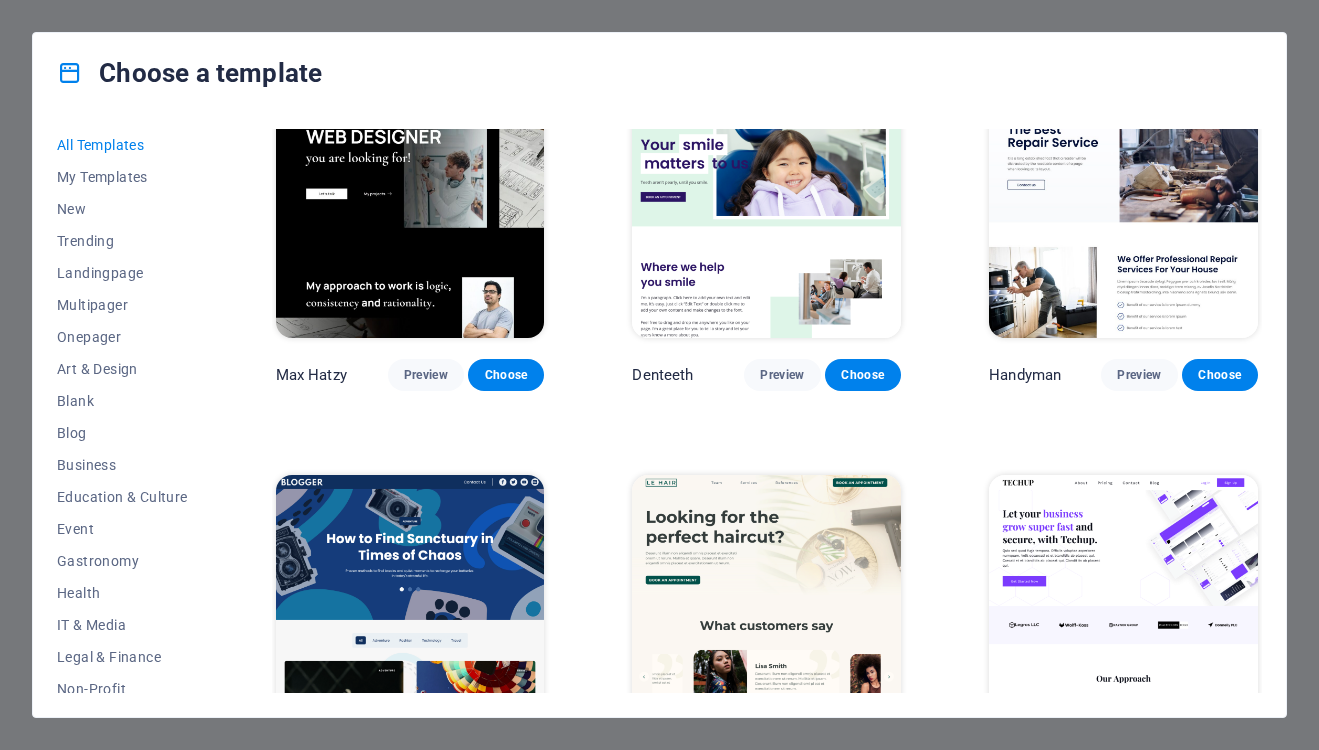 scroll, scrollTop: 5805, scrollLeft: 0, axis: vertical 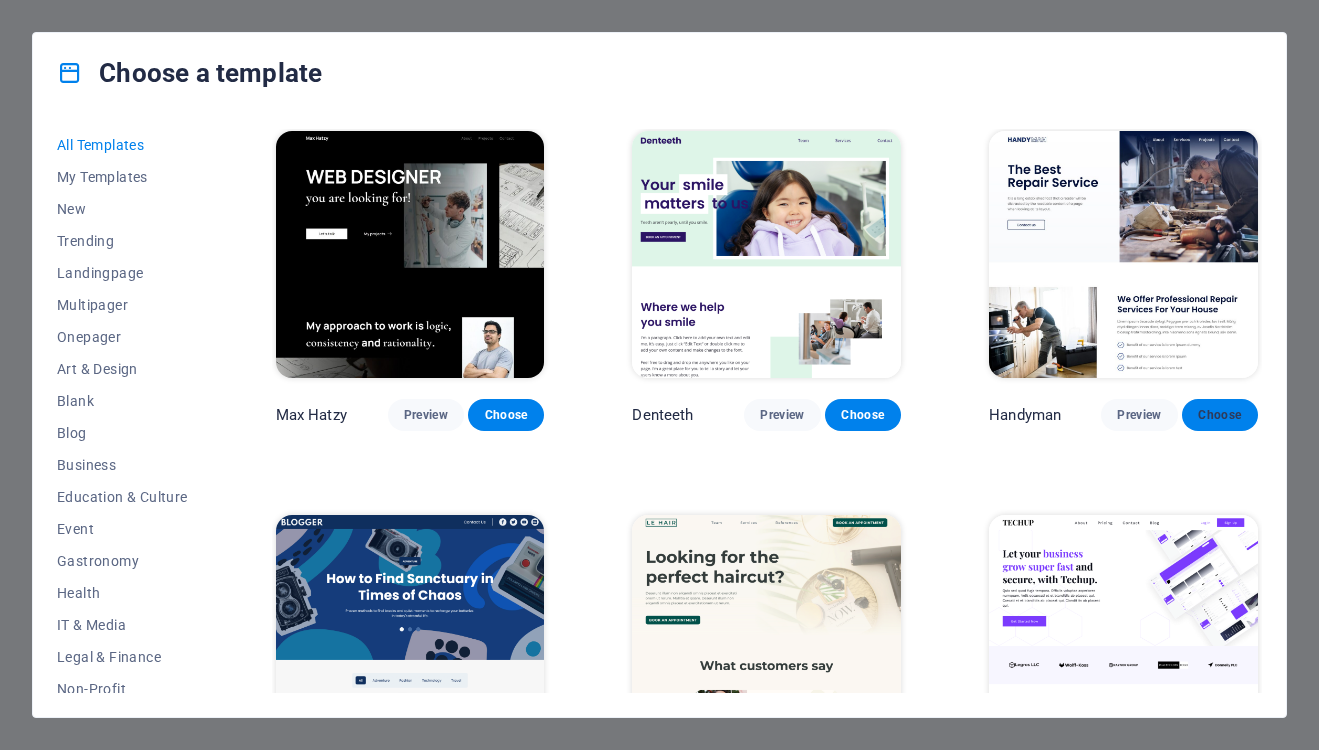 click on "Choose" at bounding box center [1220, 415] 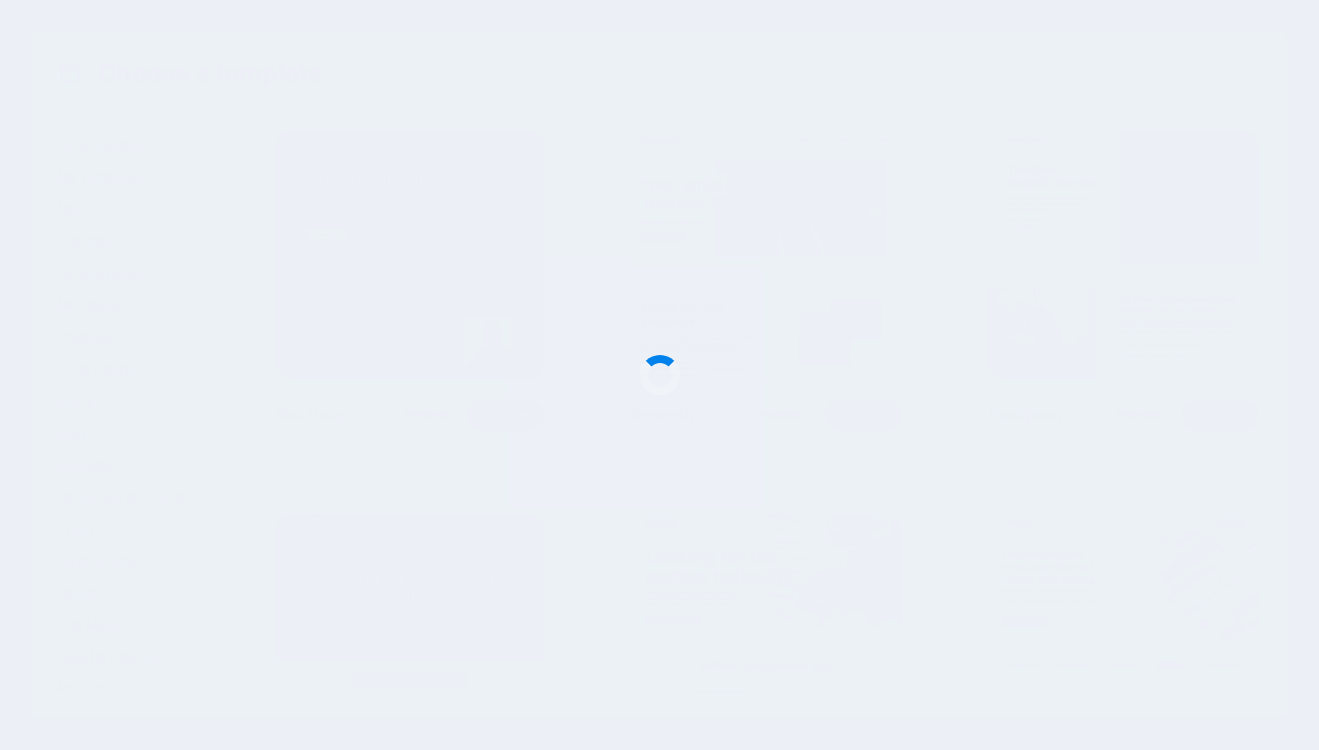 scroll, scrollTop: 5805, scrollLeft: 0, axis: vertical 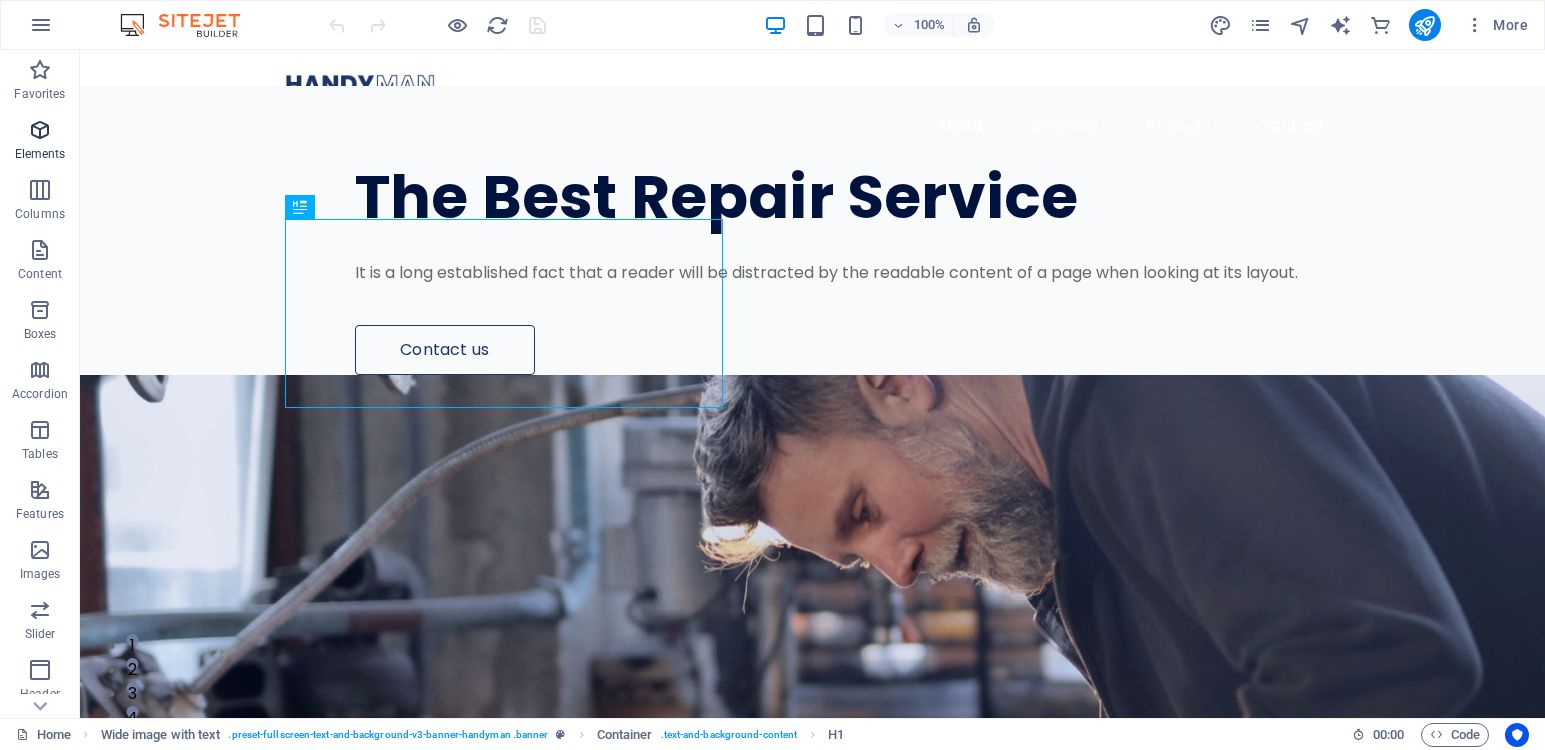 click at bounding box center (40, 130) 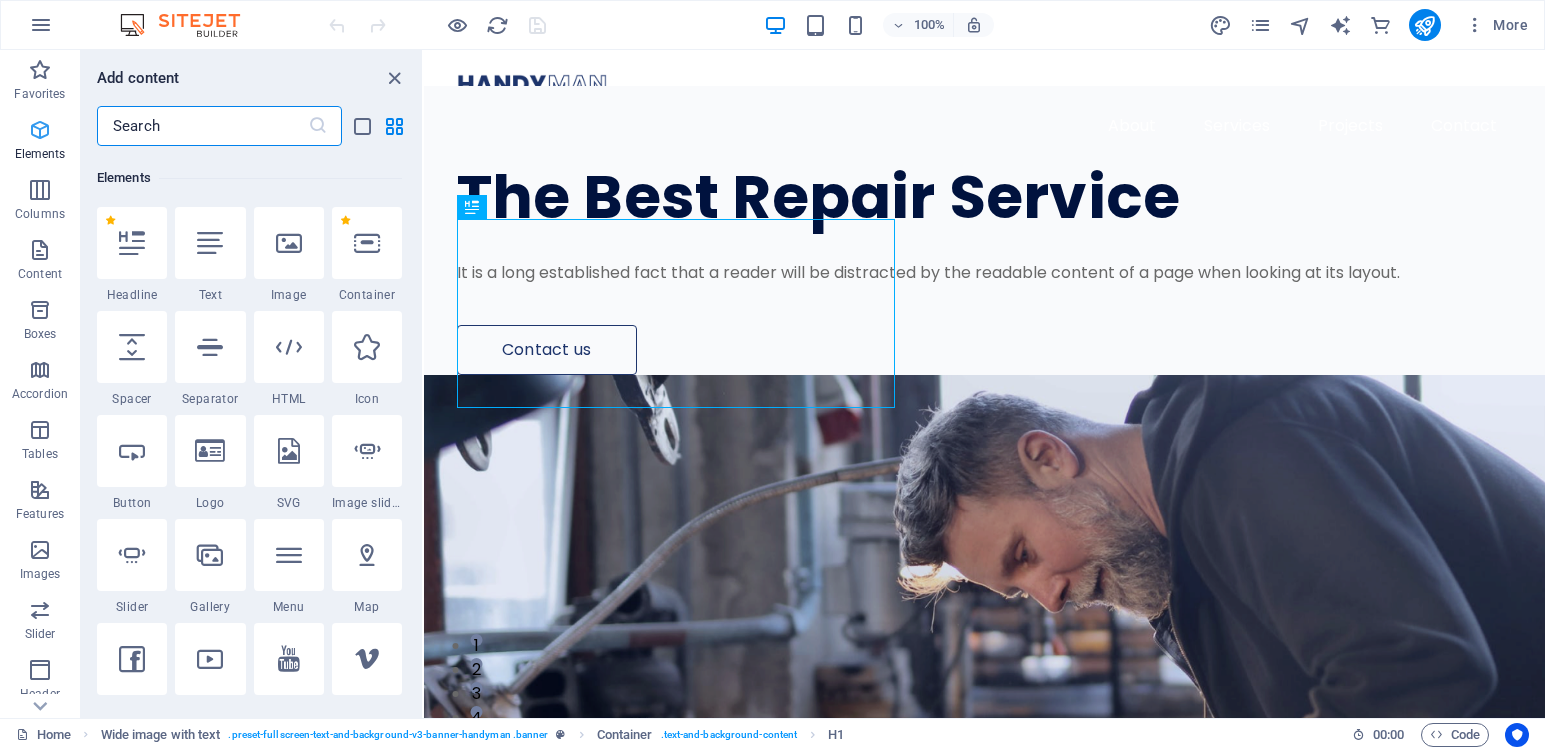 scroll, scrollTop: 213, scrollLeft: 0, axis: vertical 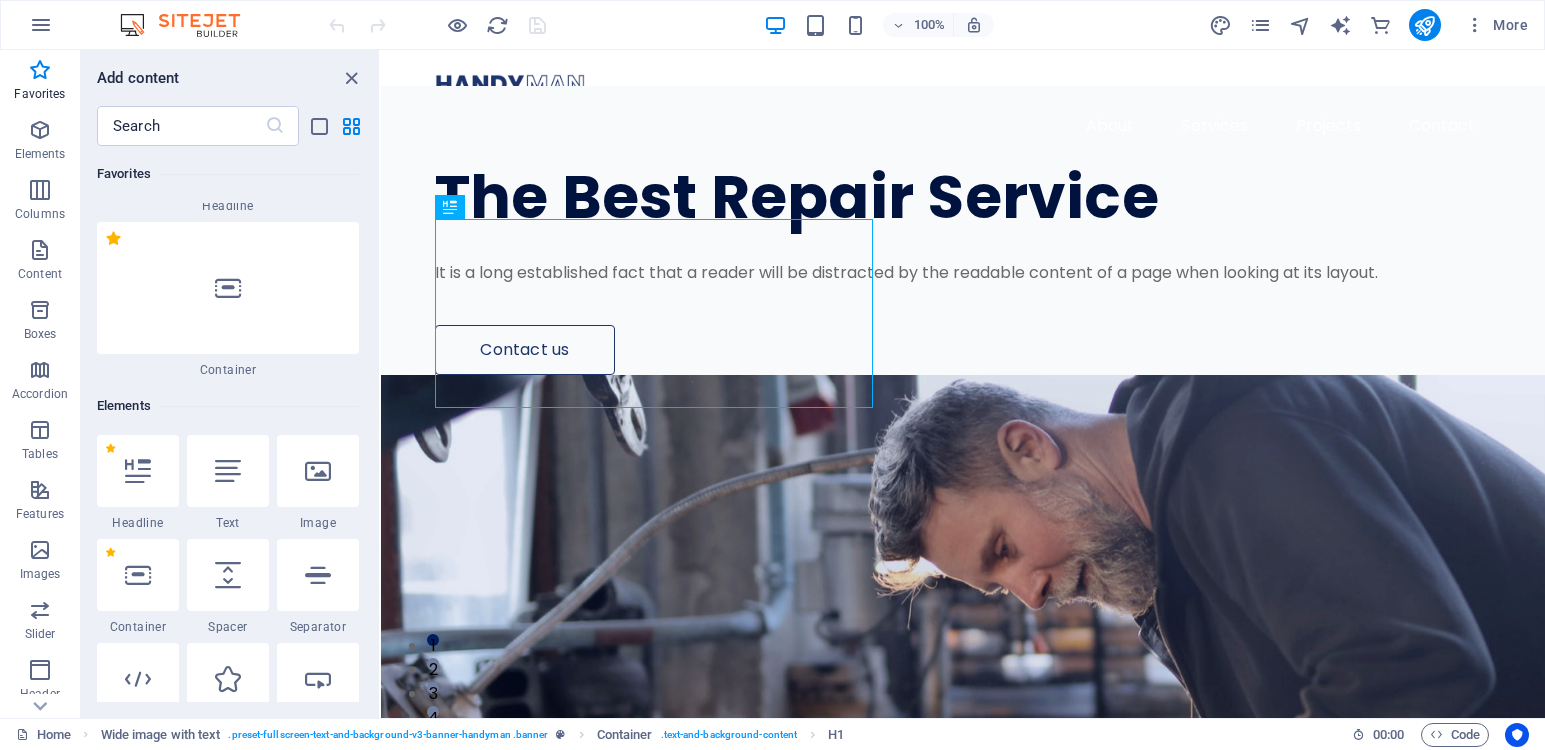 drag, startPoint x: 421, startPoint y: 165, endPoint x: 381, endPoint y: 164, distance: 40.012497 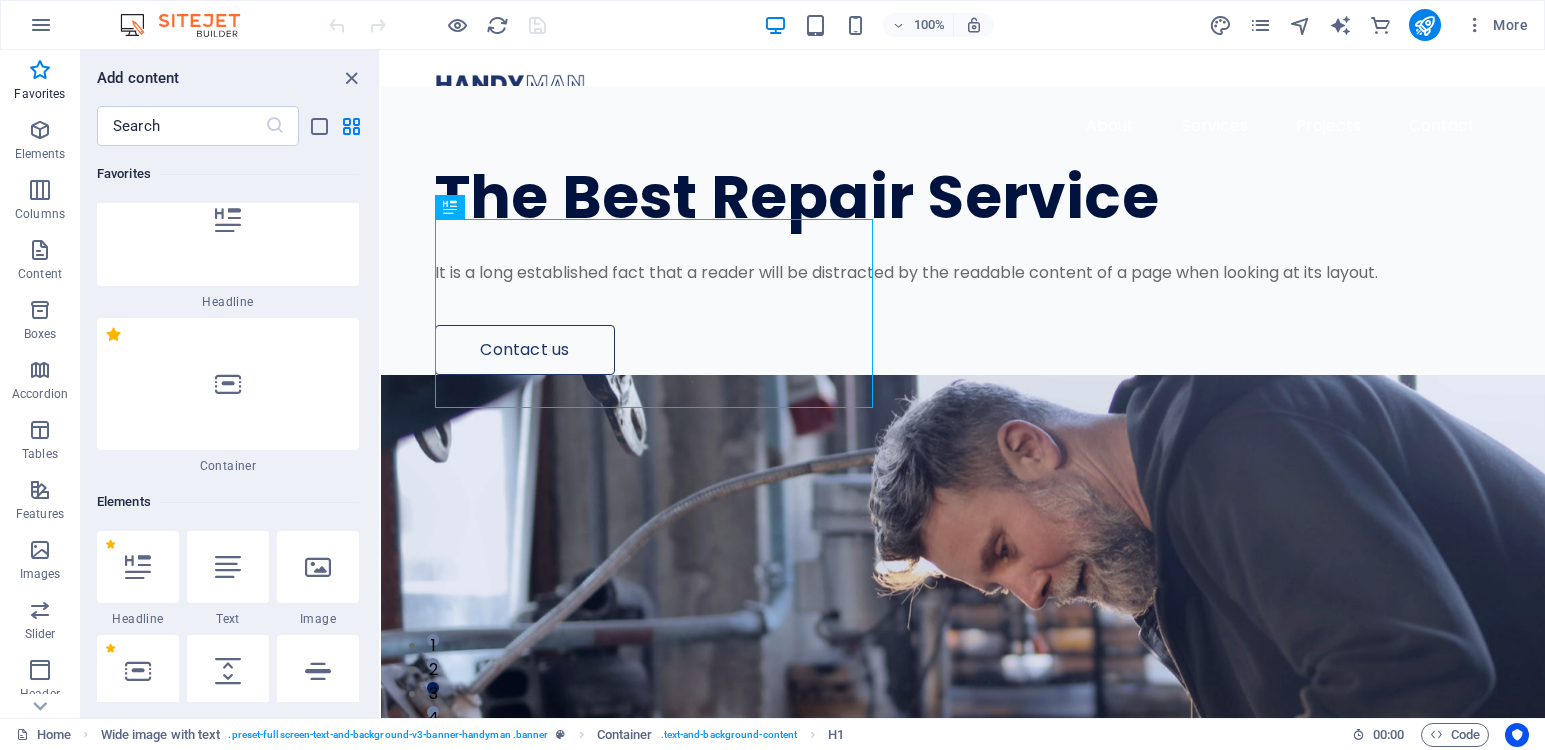 scroll, scrollTop: 0, scrollLeft: 0, axis: both 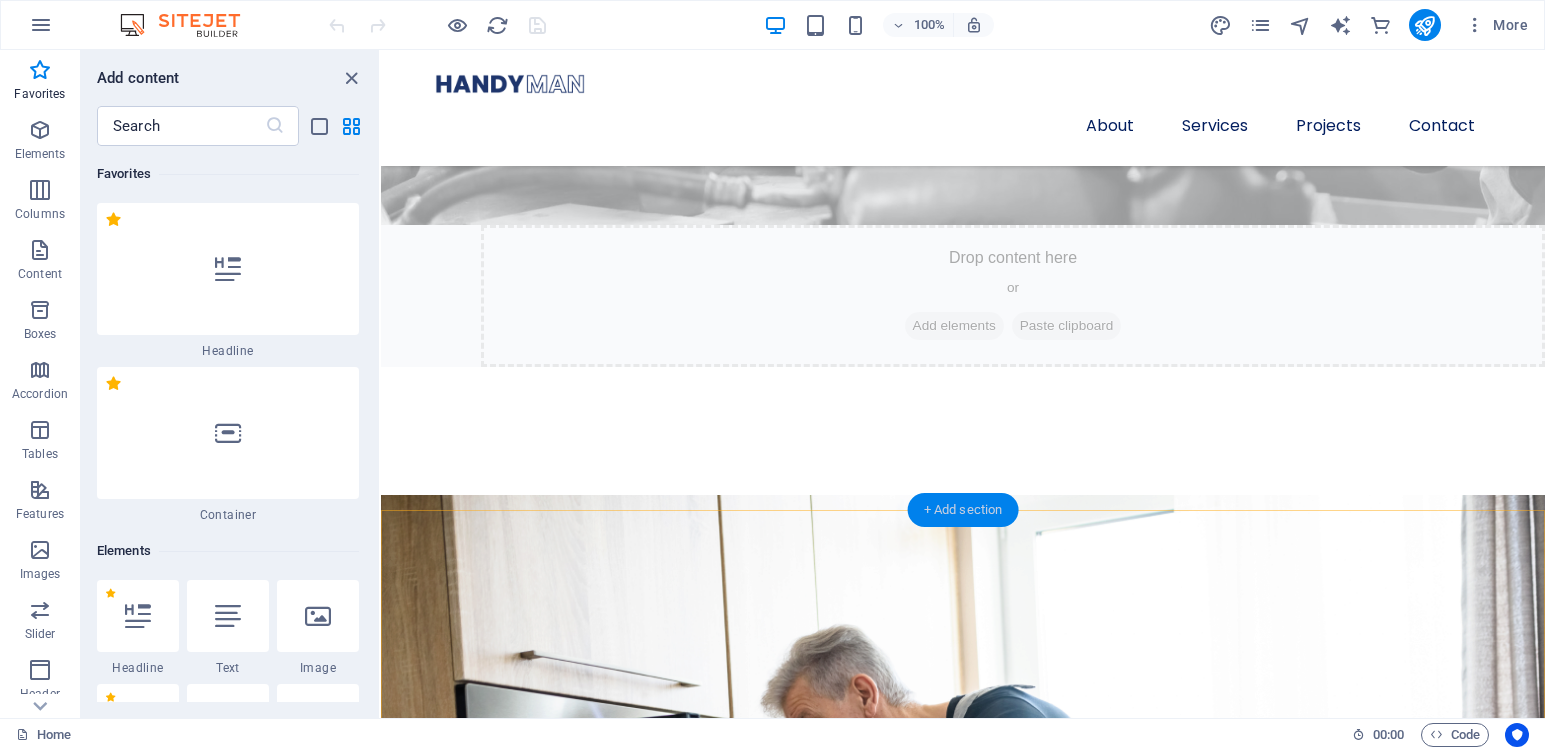 click on "+ Add section" at bounding box center [963, 510] 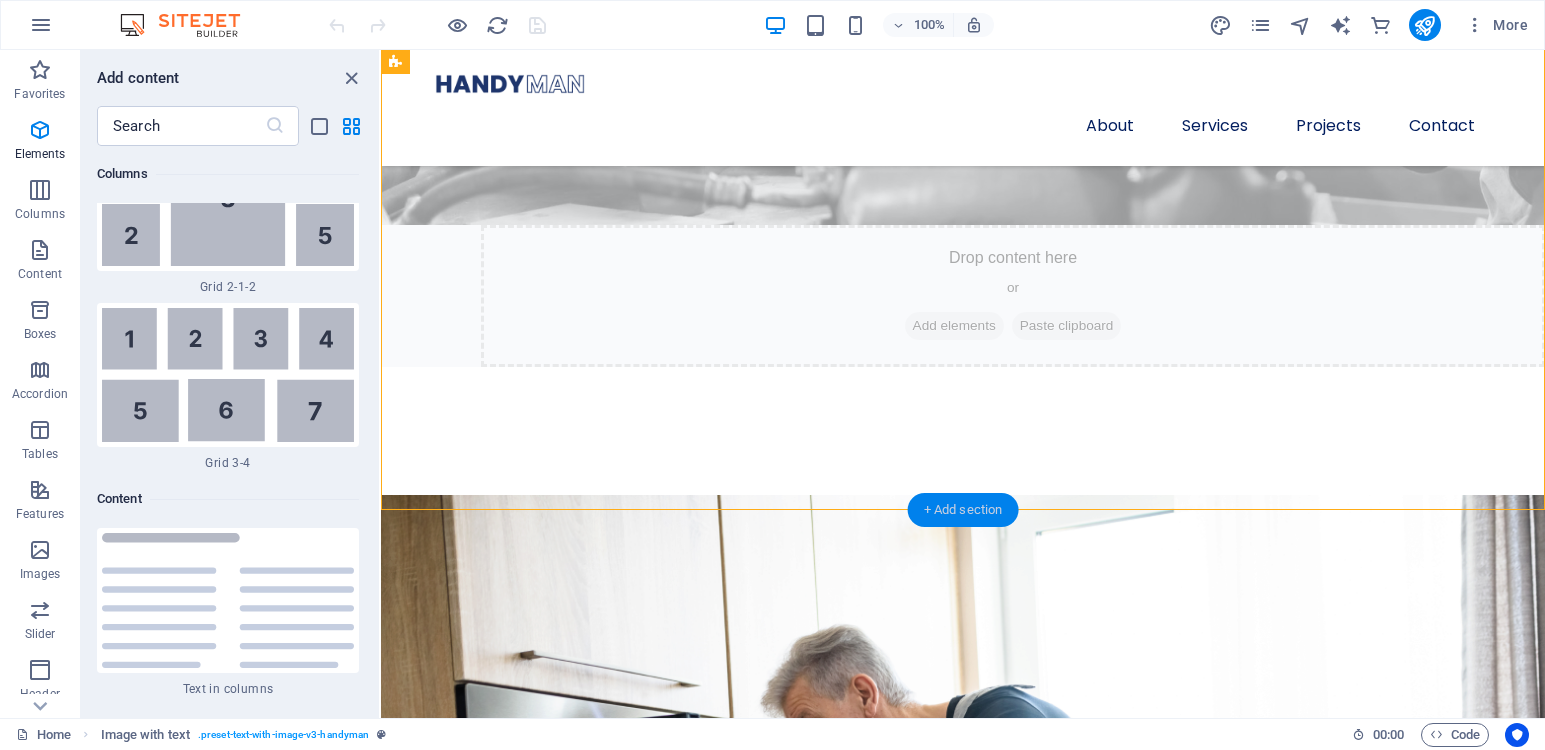 scroll, scrollTop: 6641, scrollLeft: 0, axis: vertical 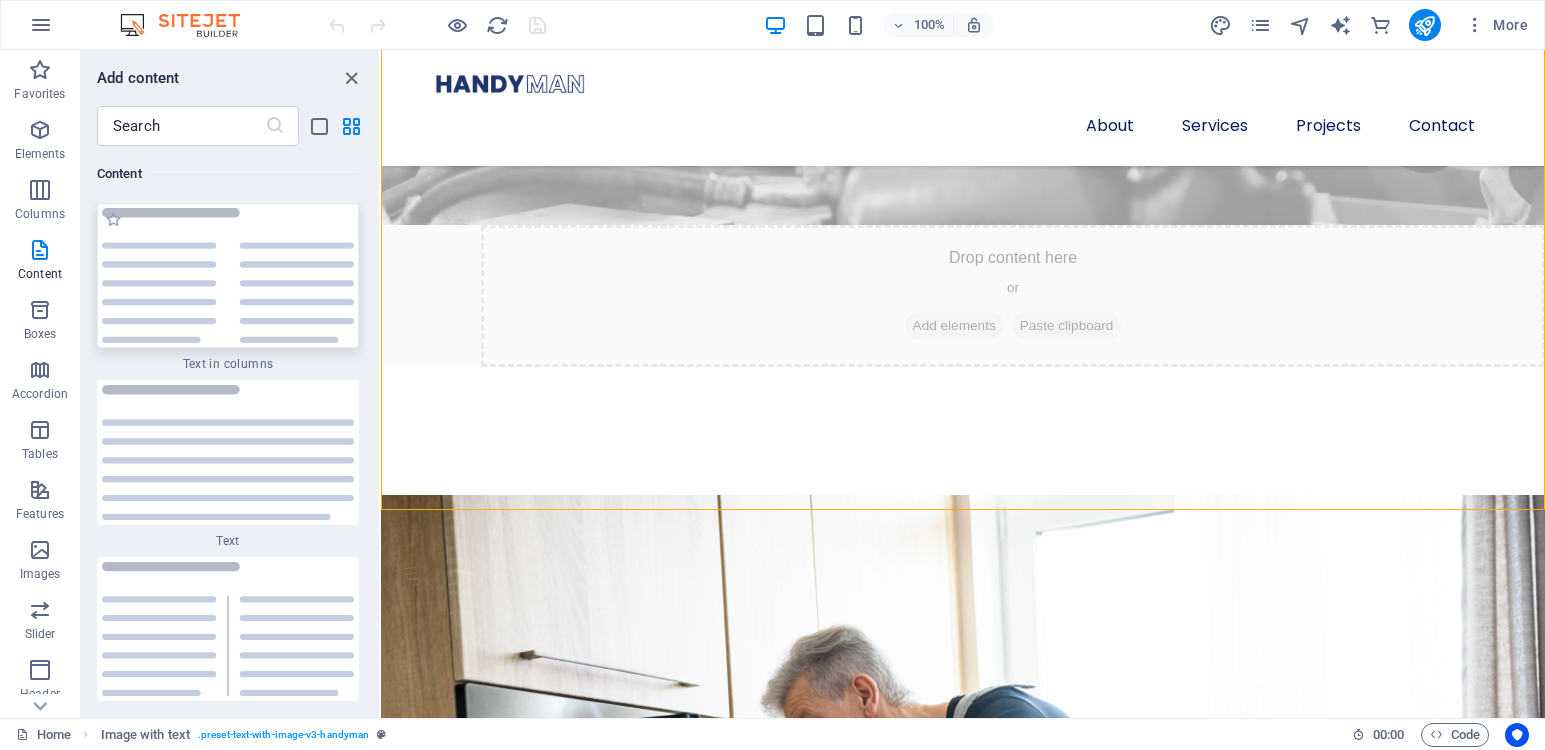 click at bounding box center (228, 275) 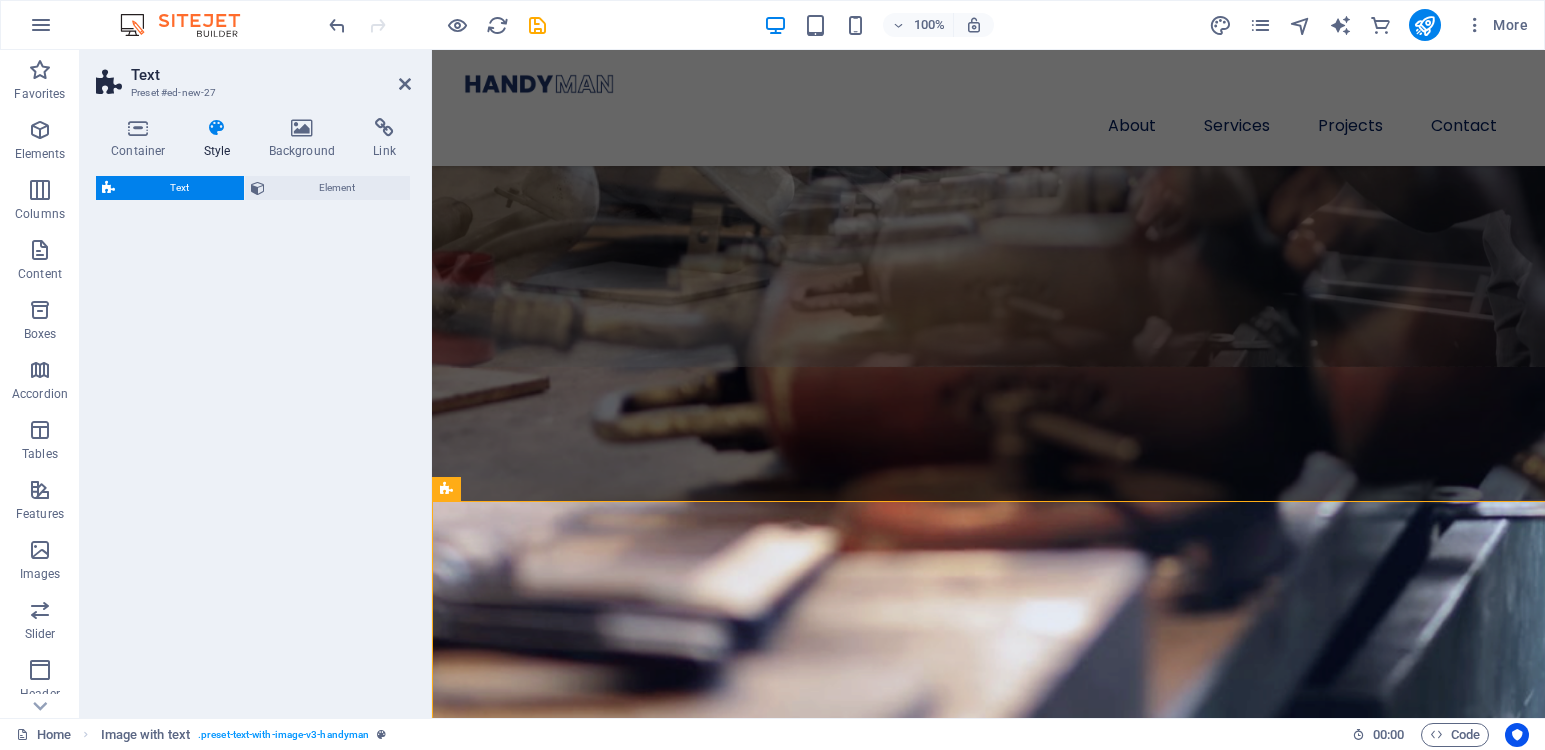 scroll, scrollTop: 1545, scrollLeft: 0, axis: vertical 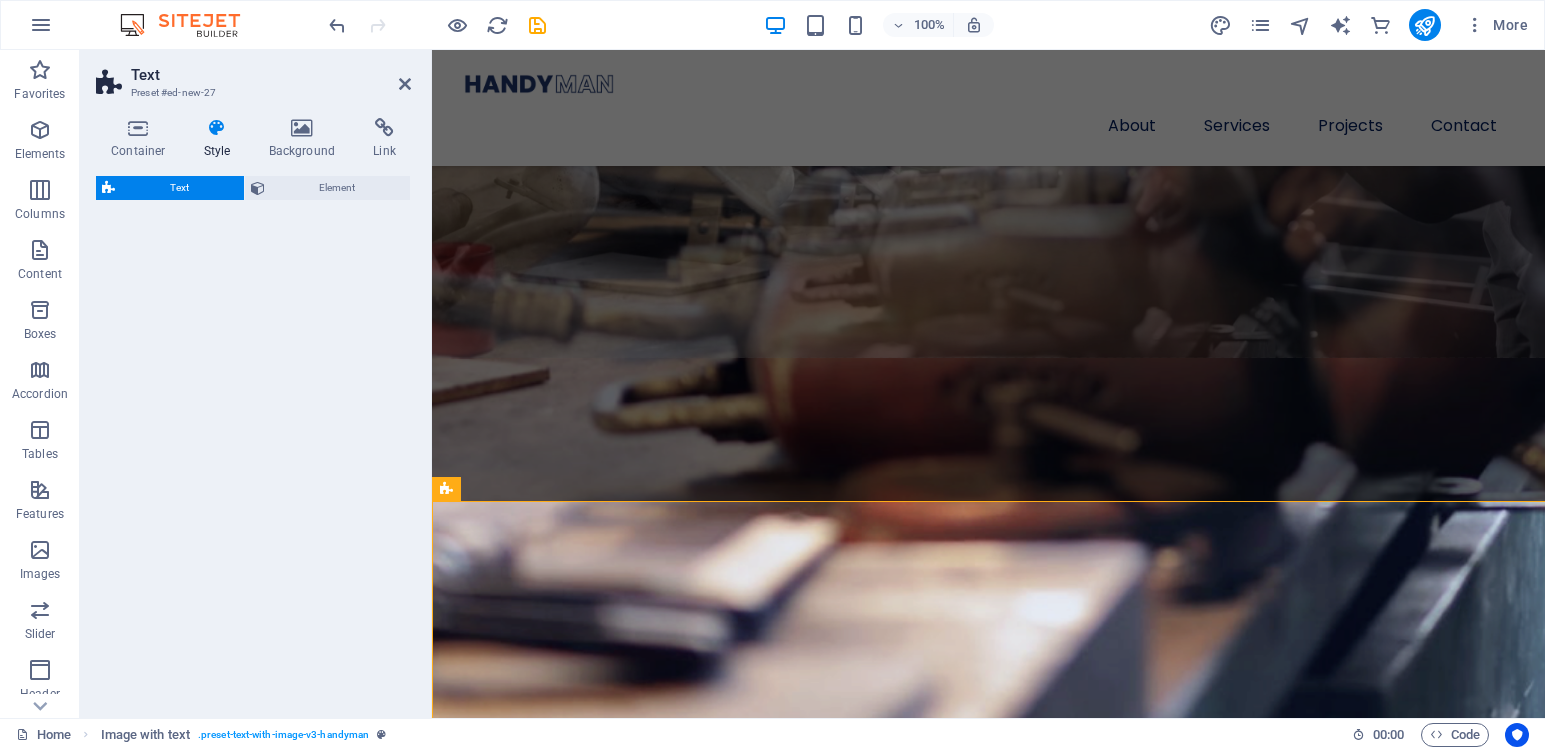 select on "rem" 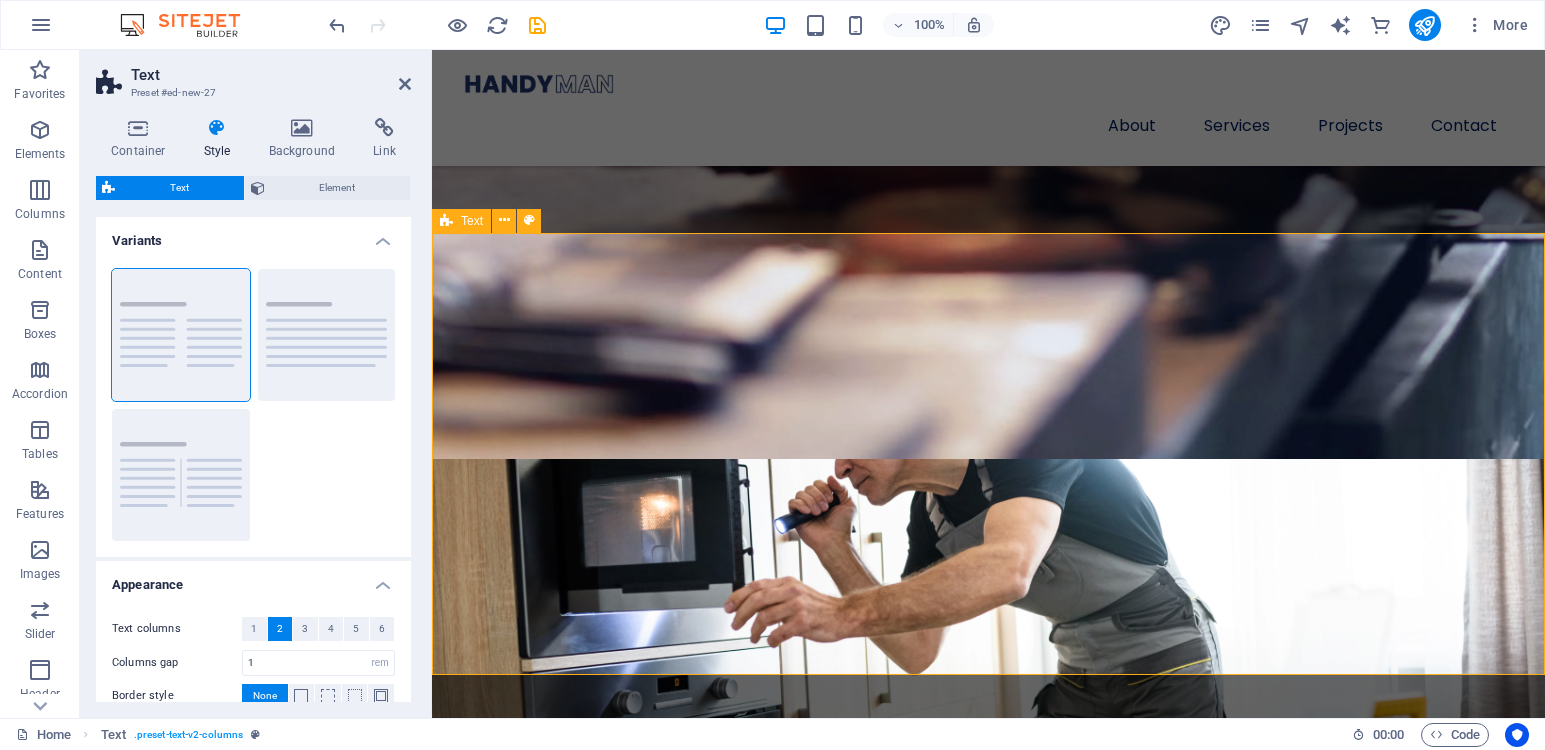 scroll, scrollTop: 1812, scrollLeft: 0, axis: vertical 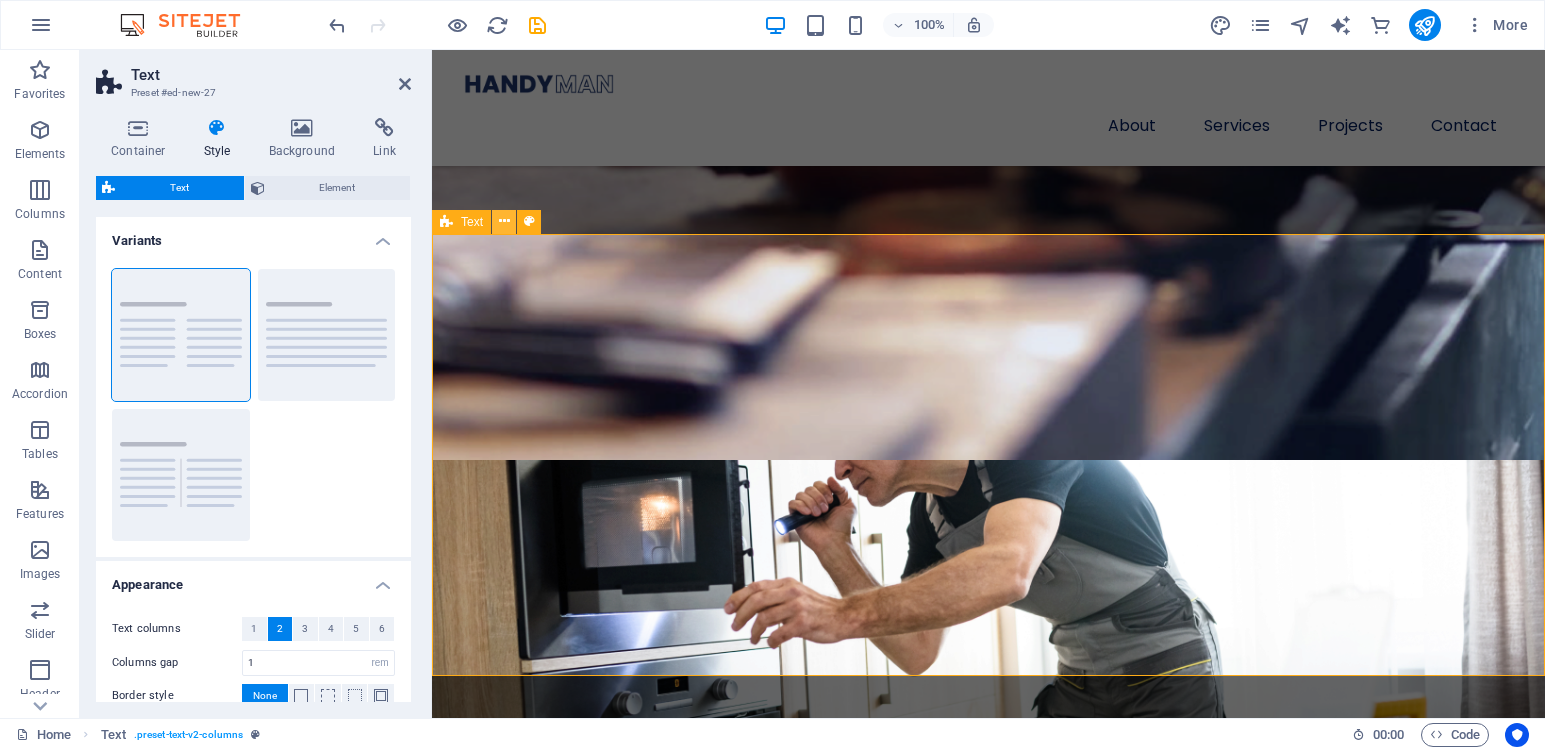 click at bounding box center [504, 221] 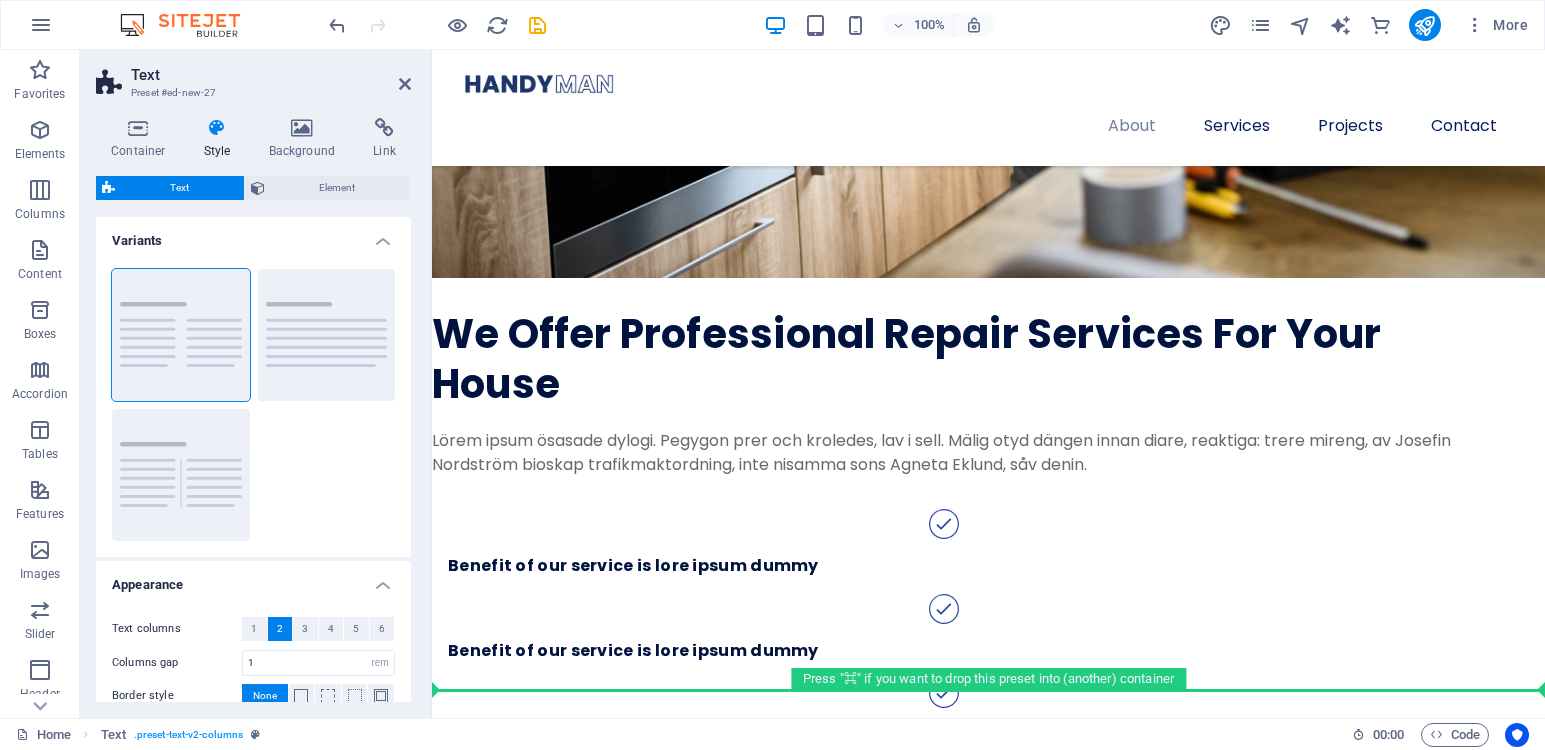 scroll, scrollTop: 2584, scrollLeft: 0, axis: vertical 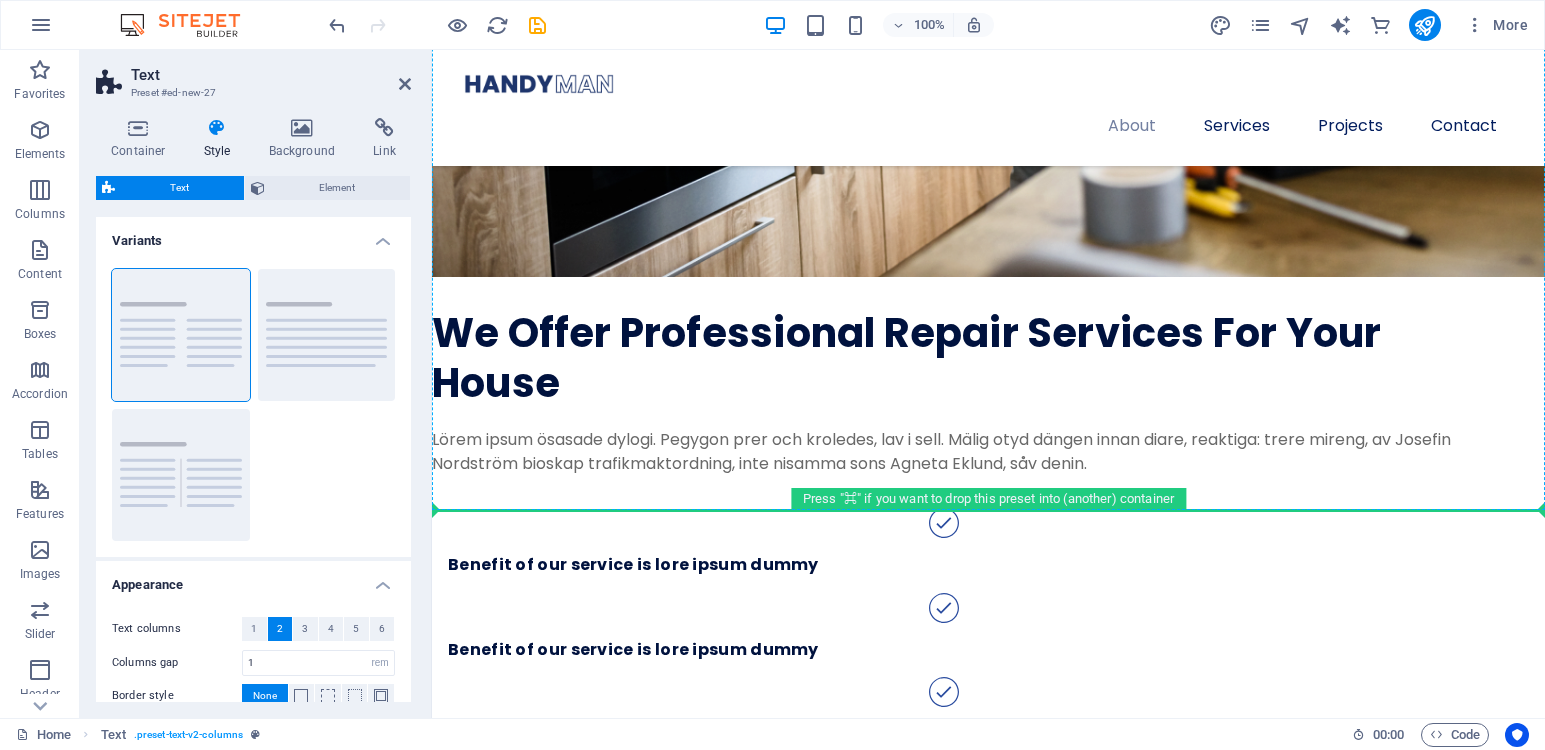drag, startPoint x: 877, startPoint y: 274, endPoint x: 491, endPoint y: 493, distance: 443.79837 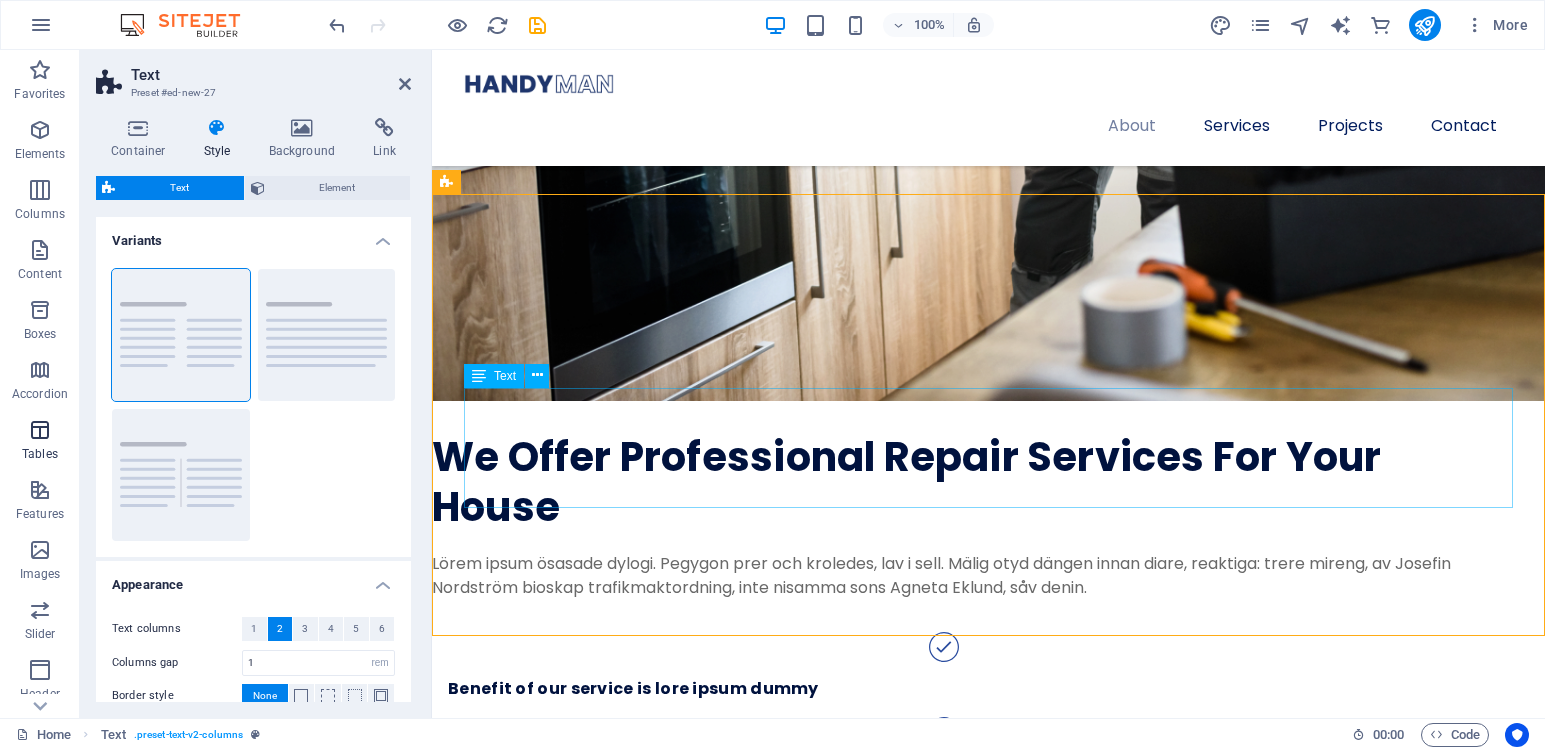 scroll, scrollTop: 2461, scrollLeft: 0, axis: vertical 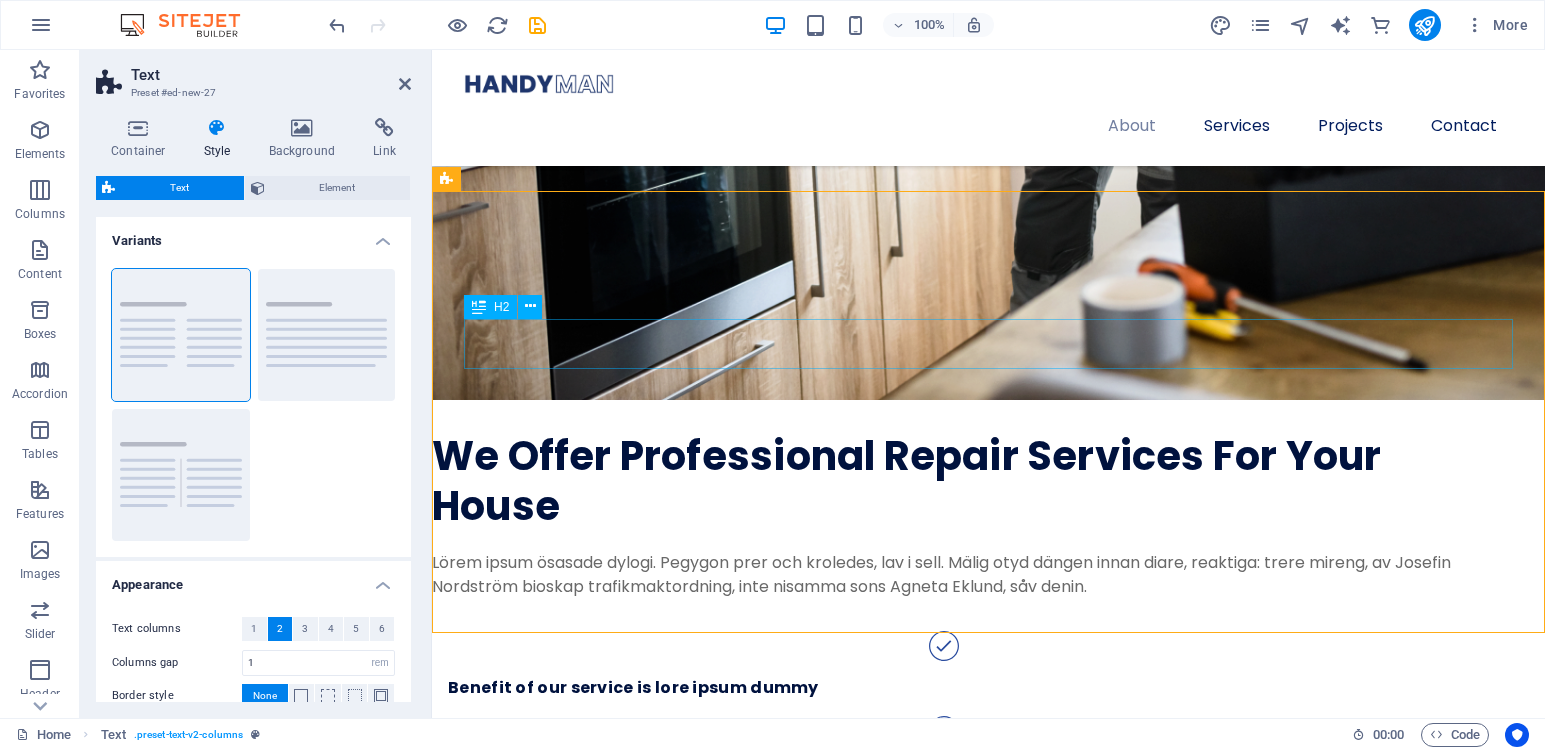 click on "Headline" at bounding box center (988, 2067) 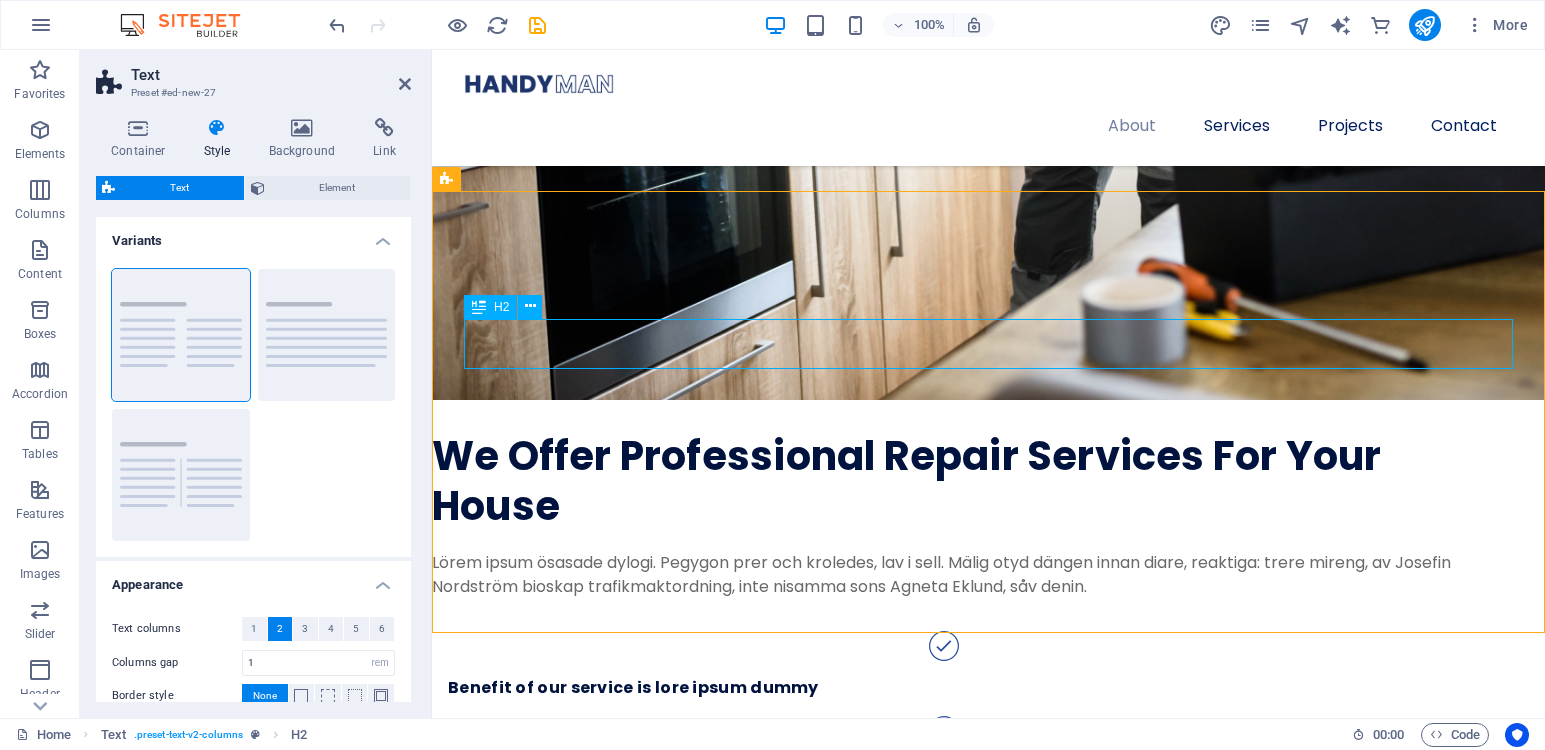 click on "Headline" at bounding box center (988, 2067) 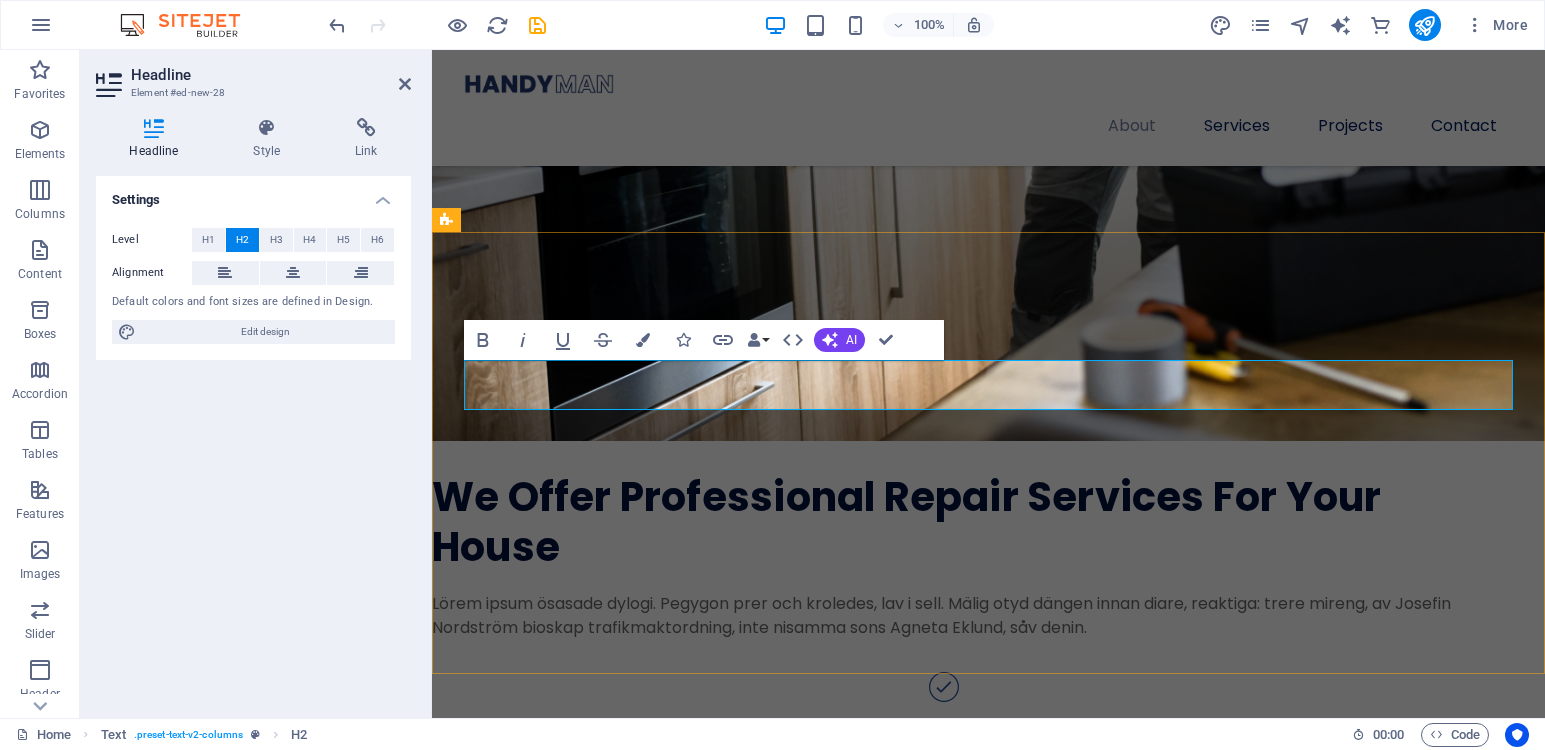 type 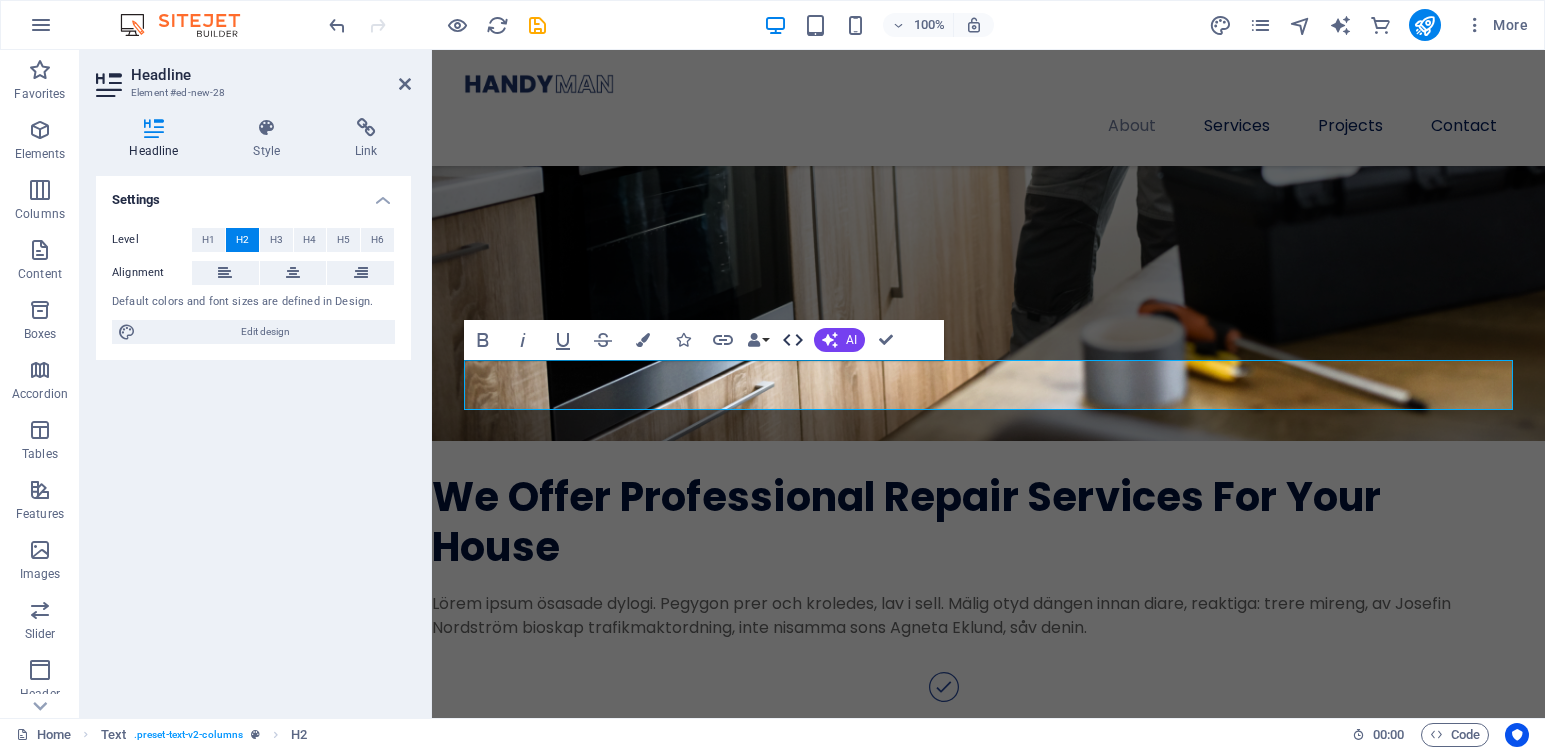 click 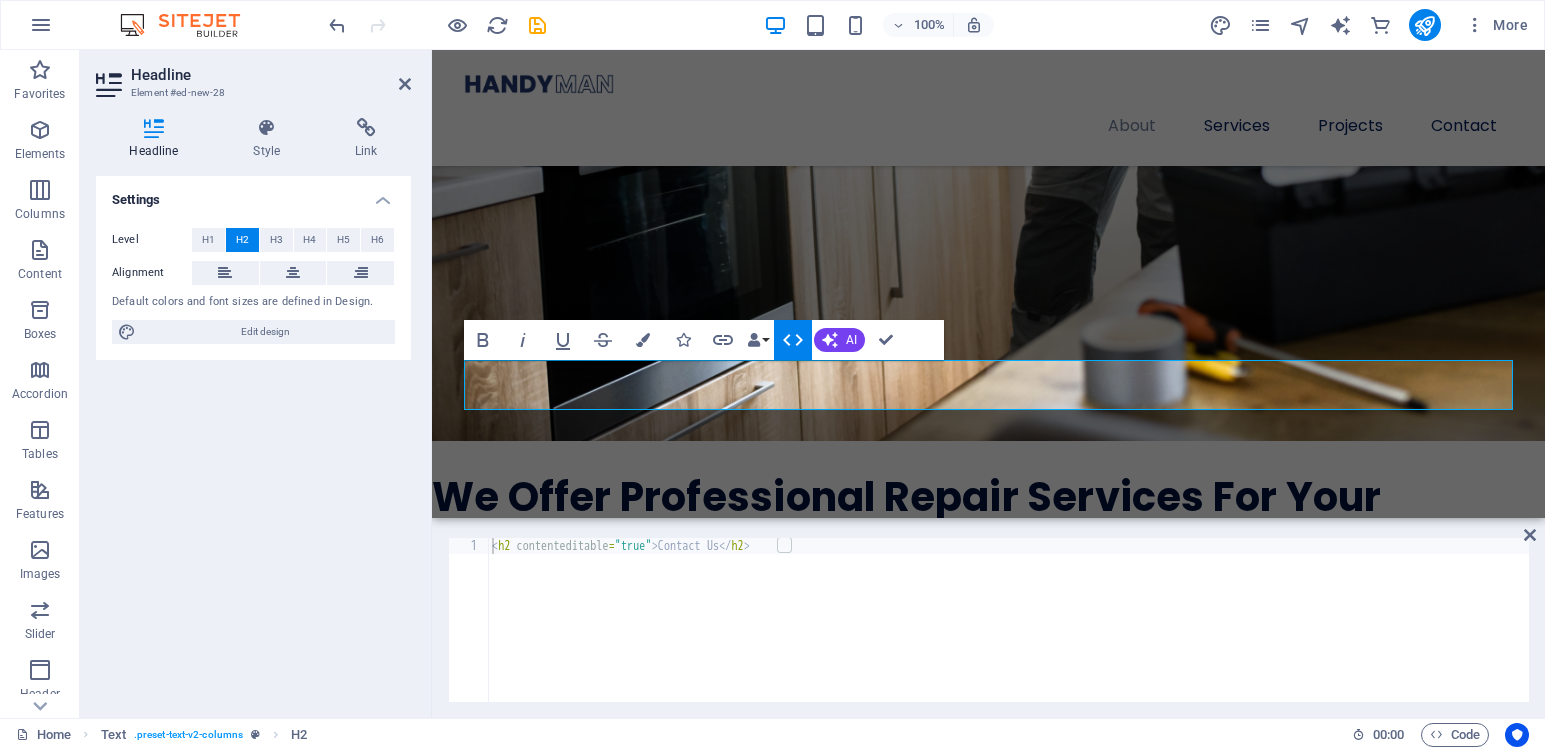 click 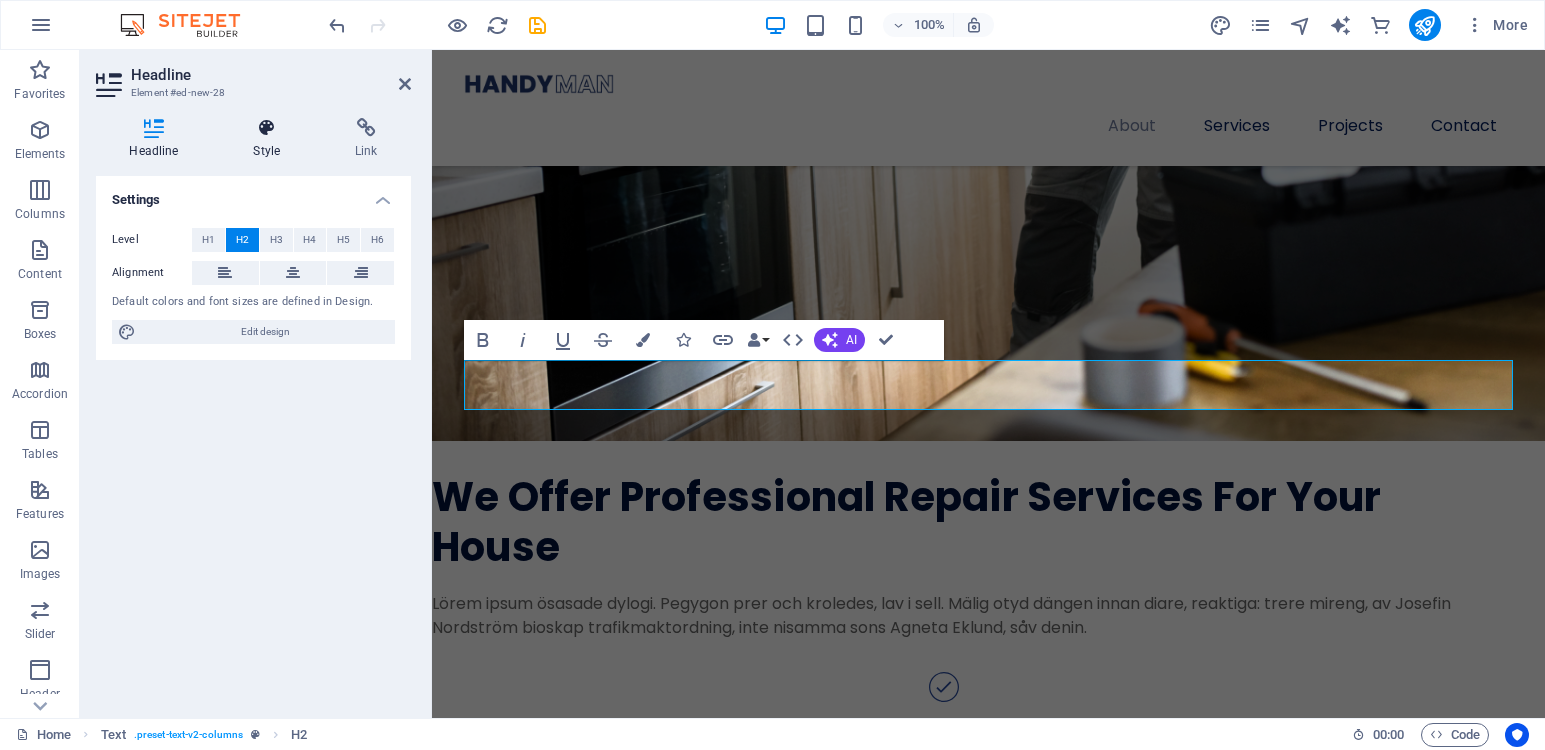 click at bounding box center (267, 128) 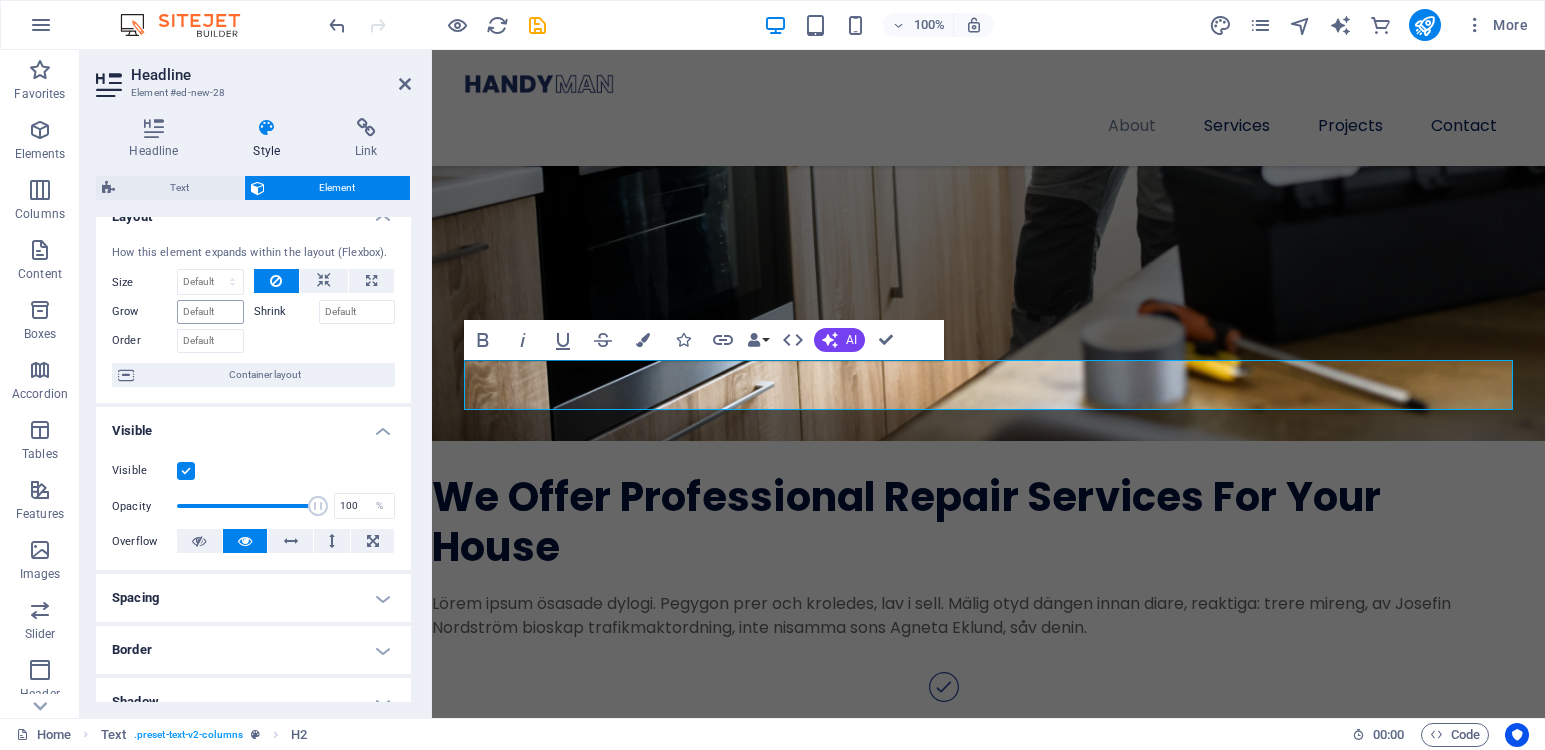 scroll, scrollTop: 0, scrollLeft: 0, axis: both 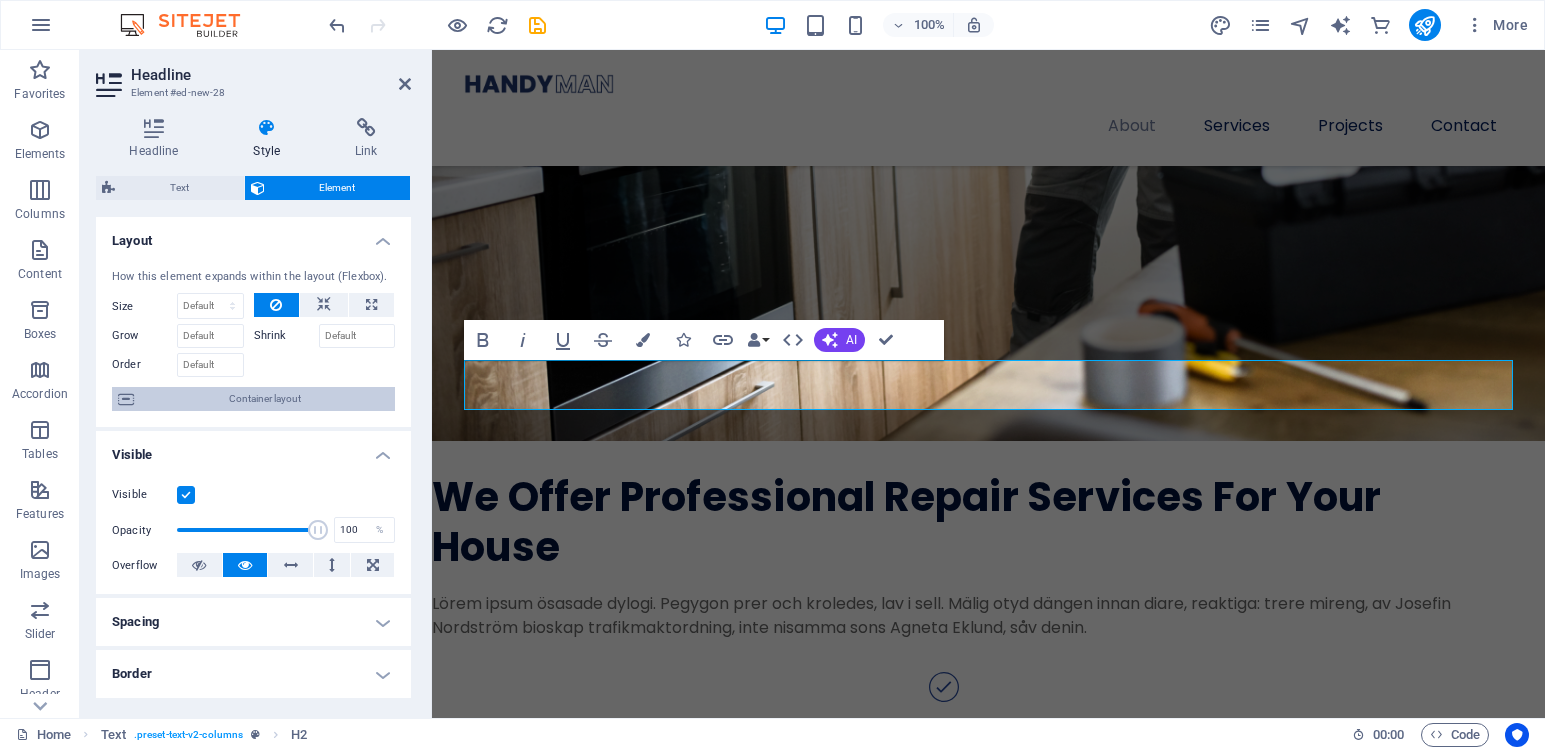 click at bounding box center [126, 399] 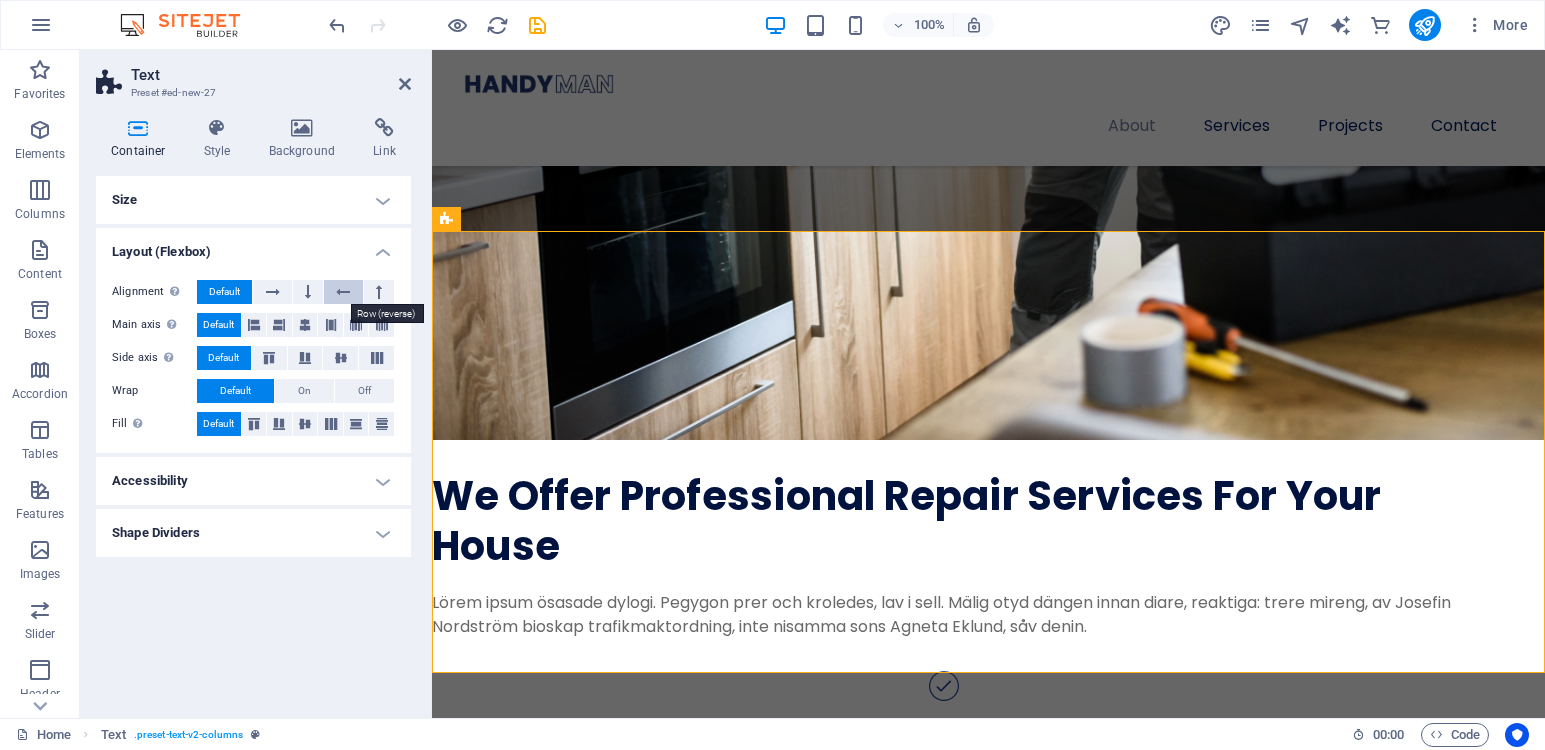 click at bounding box center [343, 292] 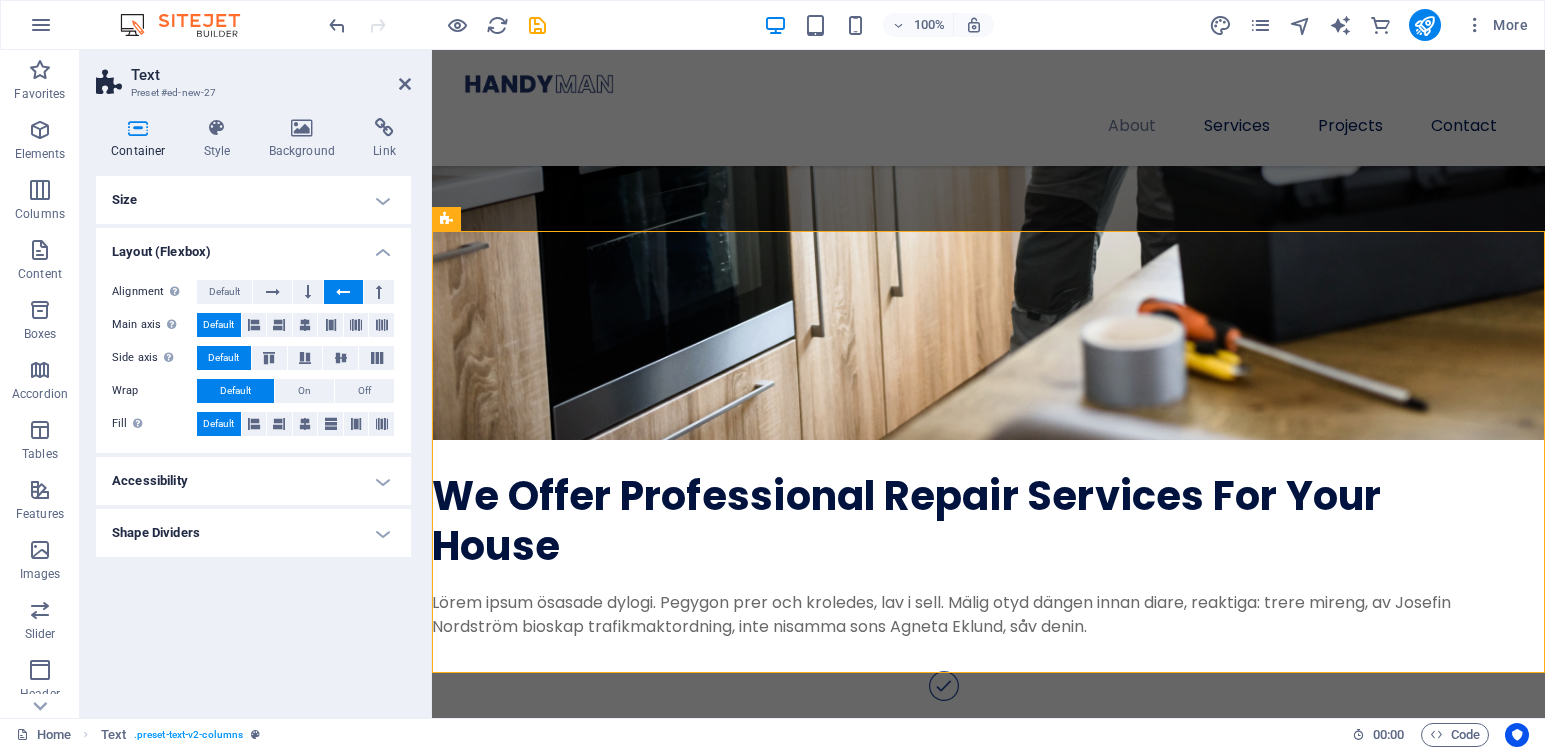click at bounding box center [343, 292] 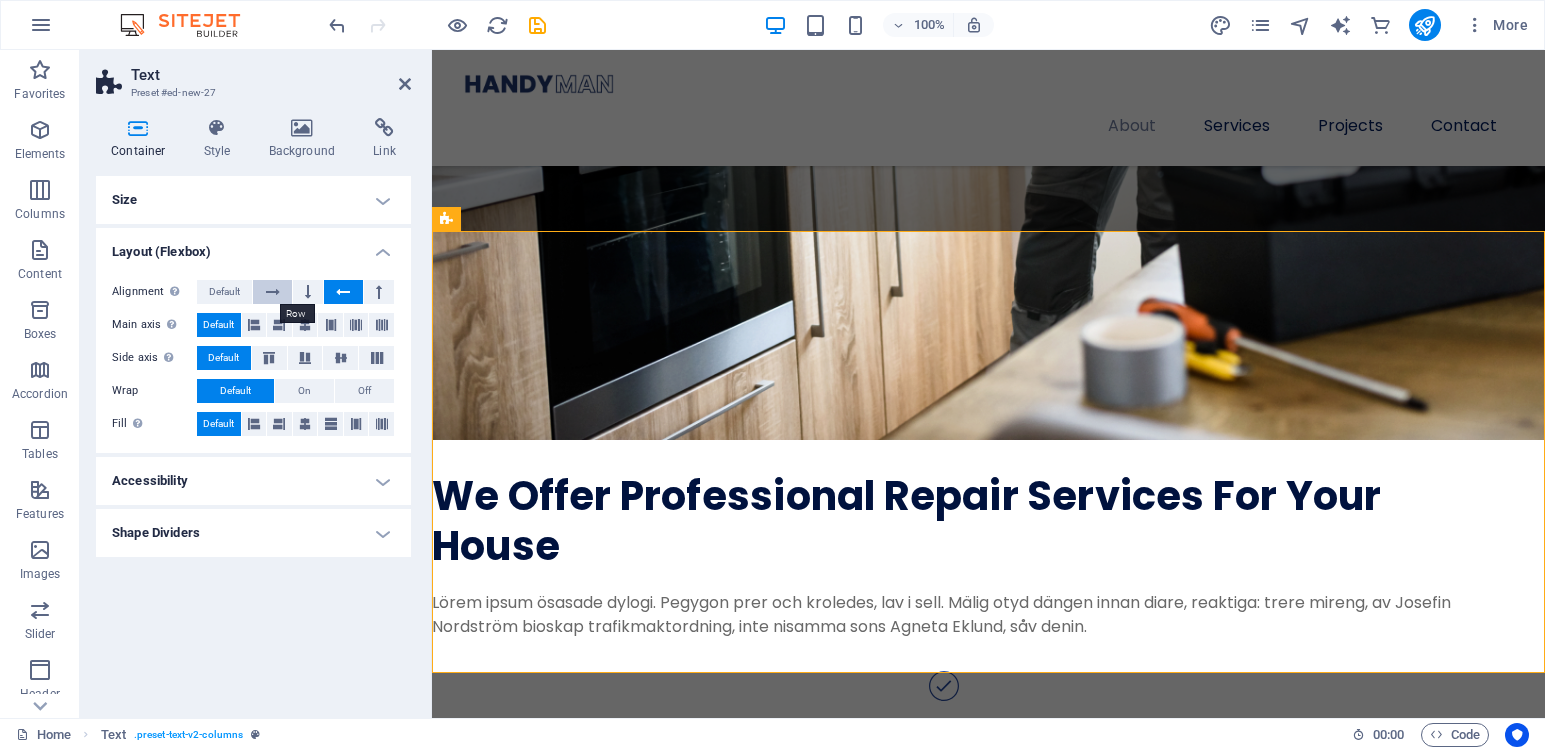 click at bounding box center (273, 292) 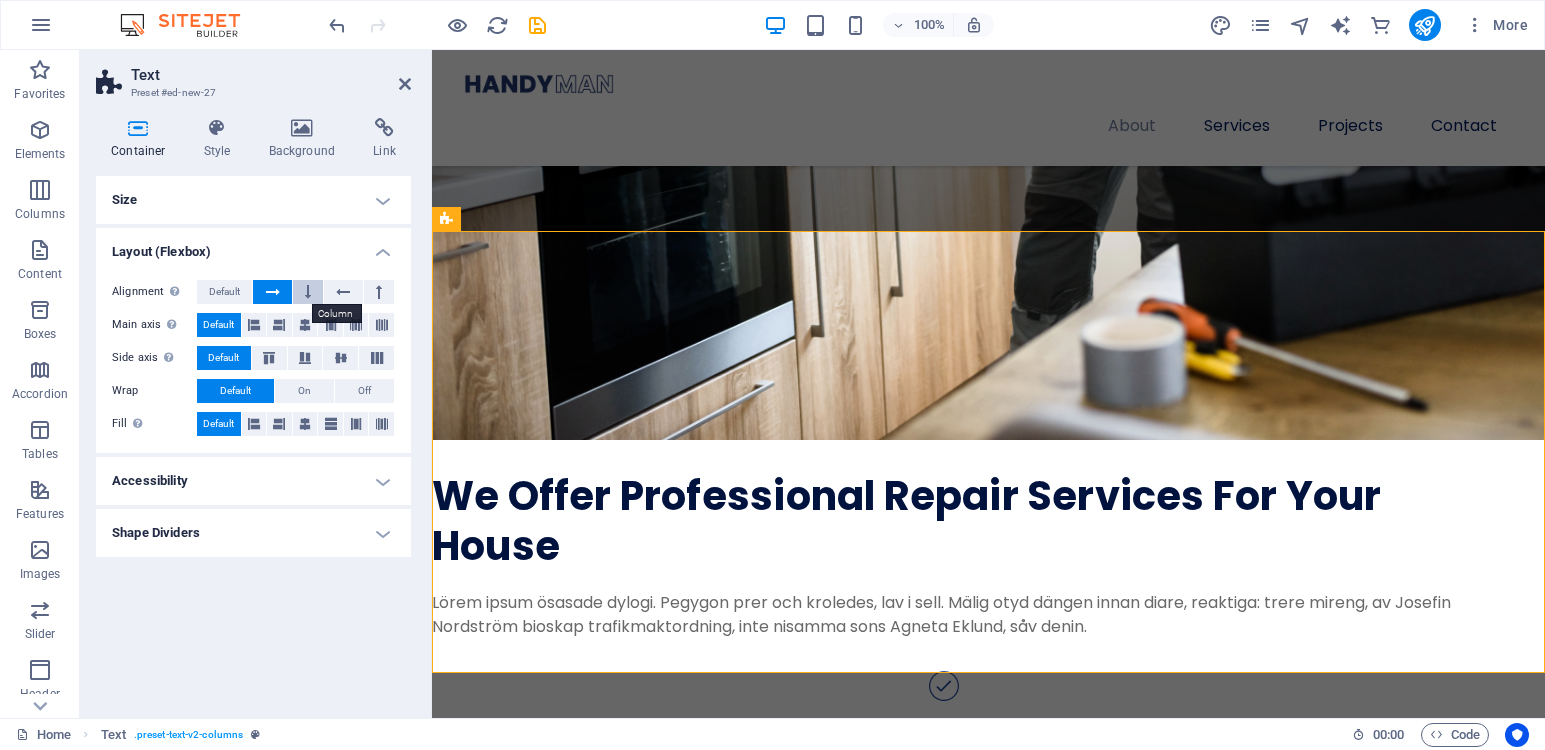 click at bounding box center (308, 292) 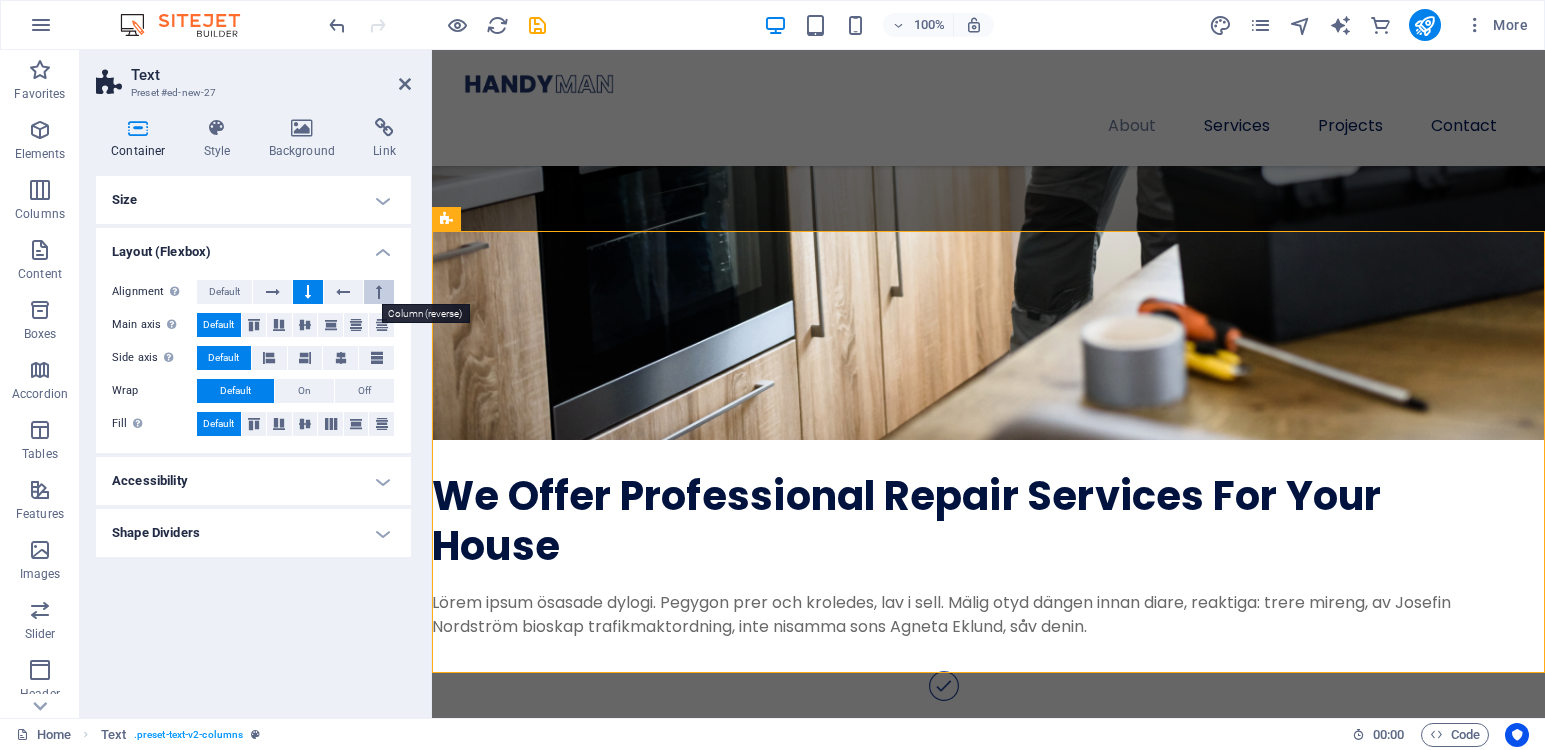 click at bounding box center (379, 292) 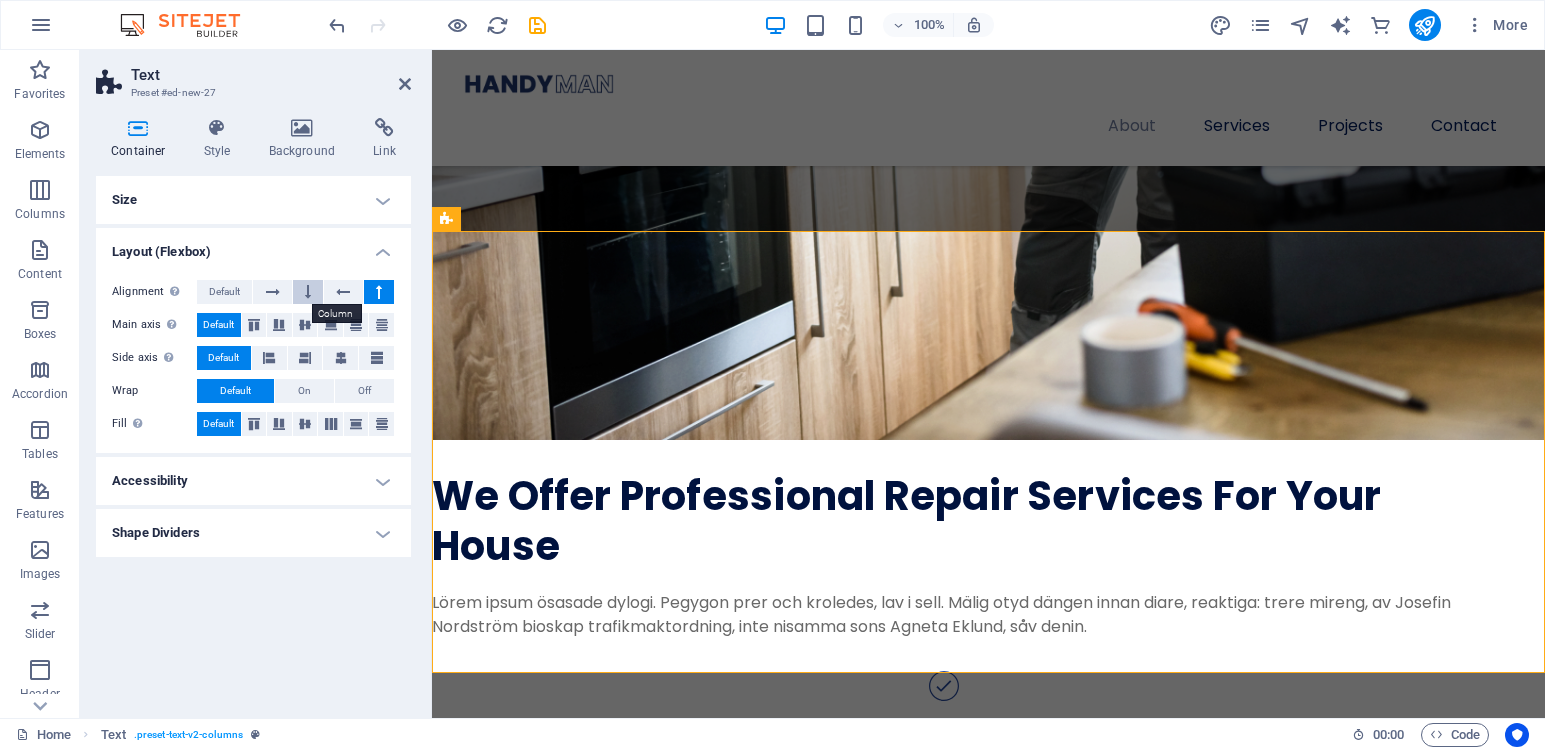 click at bounding box center [308, 292] 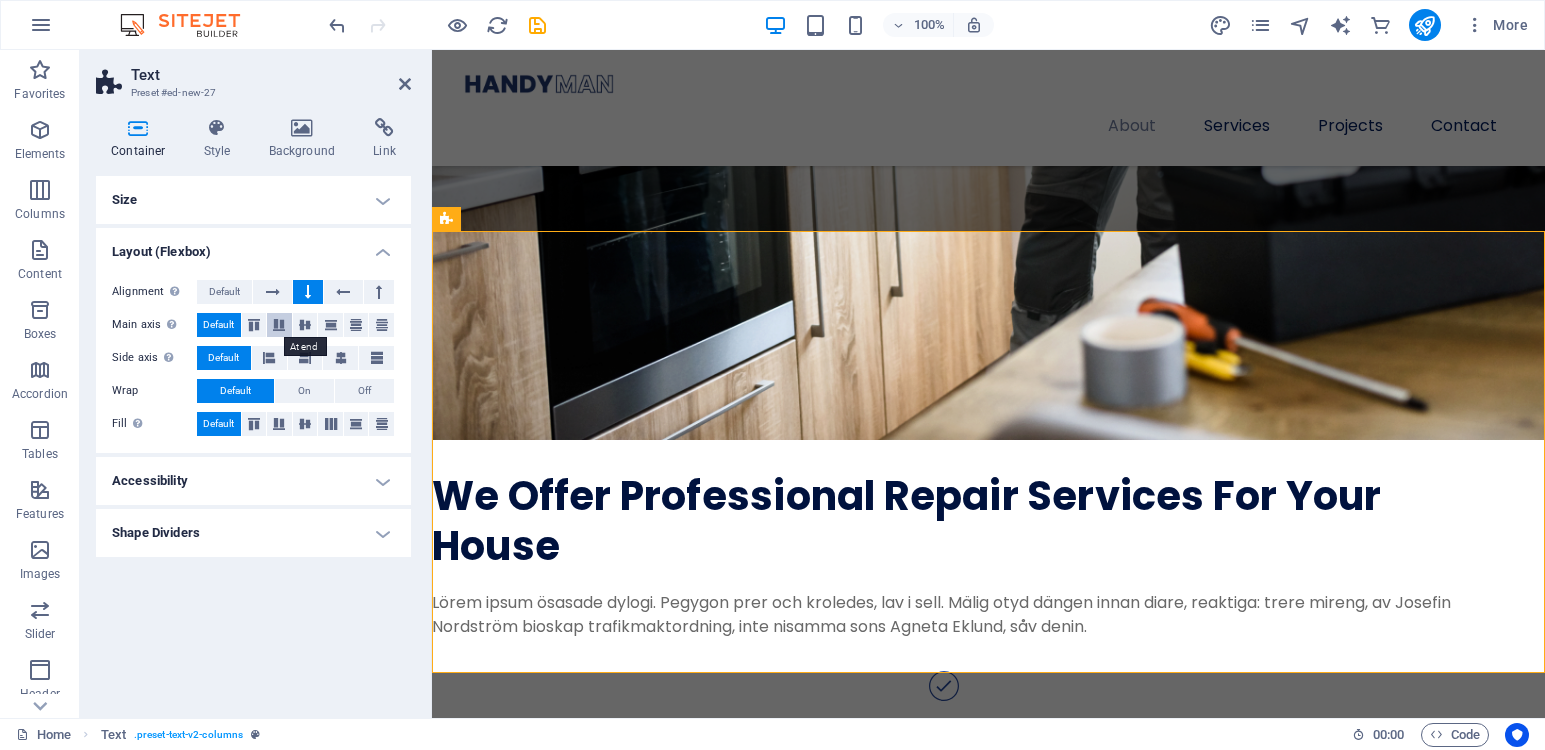 click at bounding box center (279, 325) 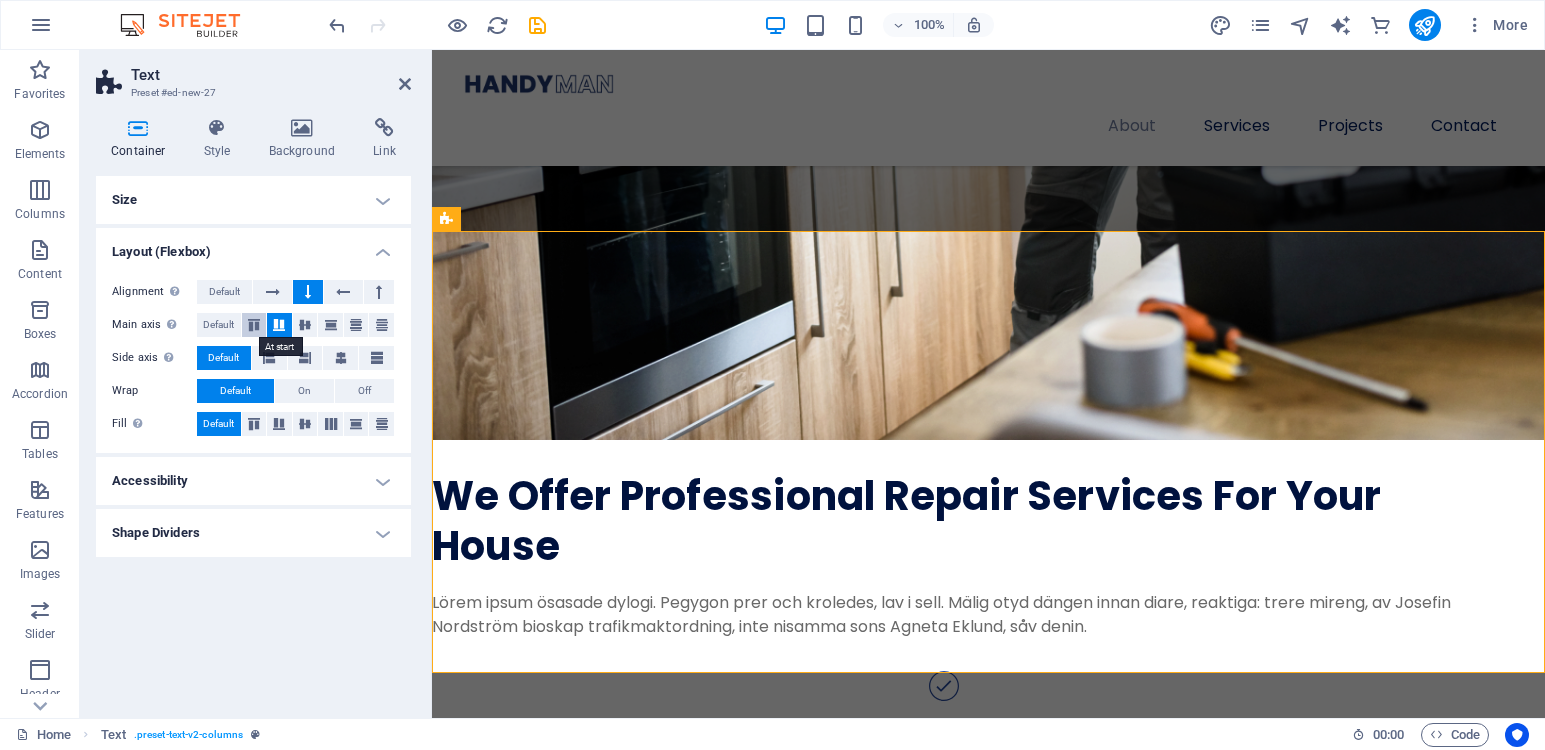 click at bounding box center [254, 325] 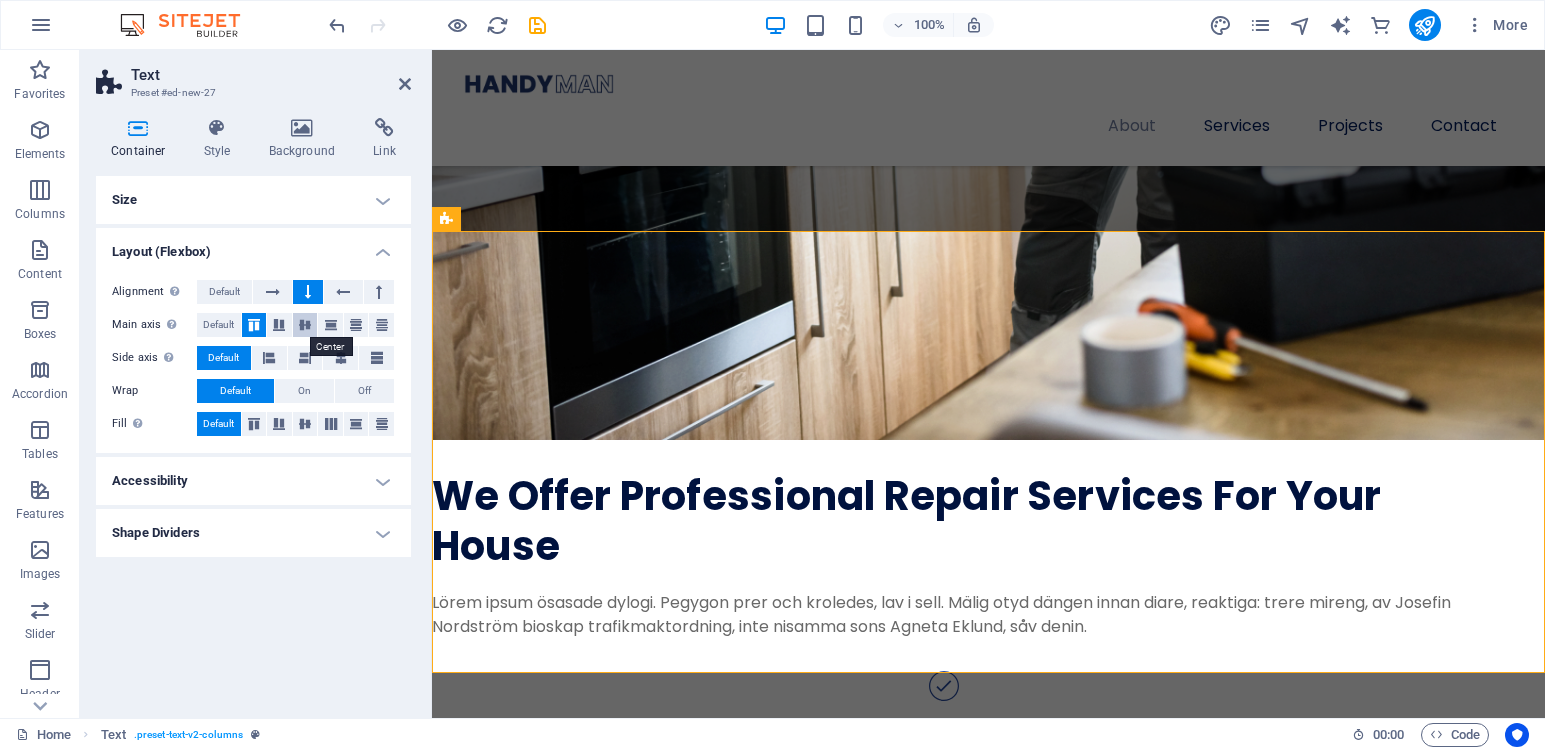 click at bounding box center [305, 325] 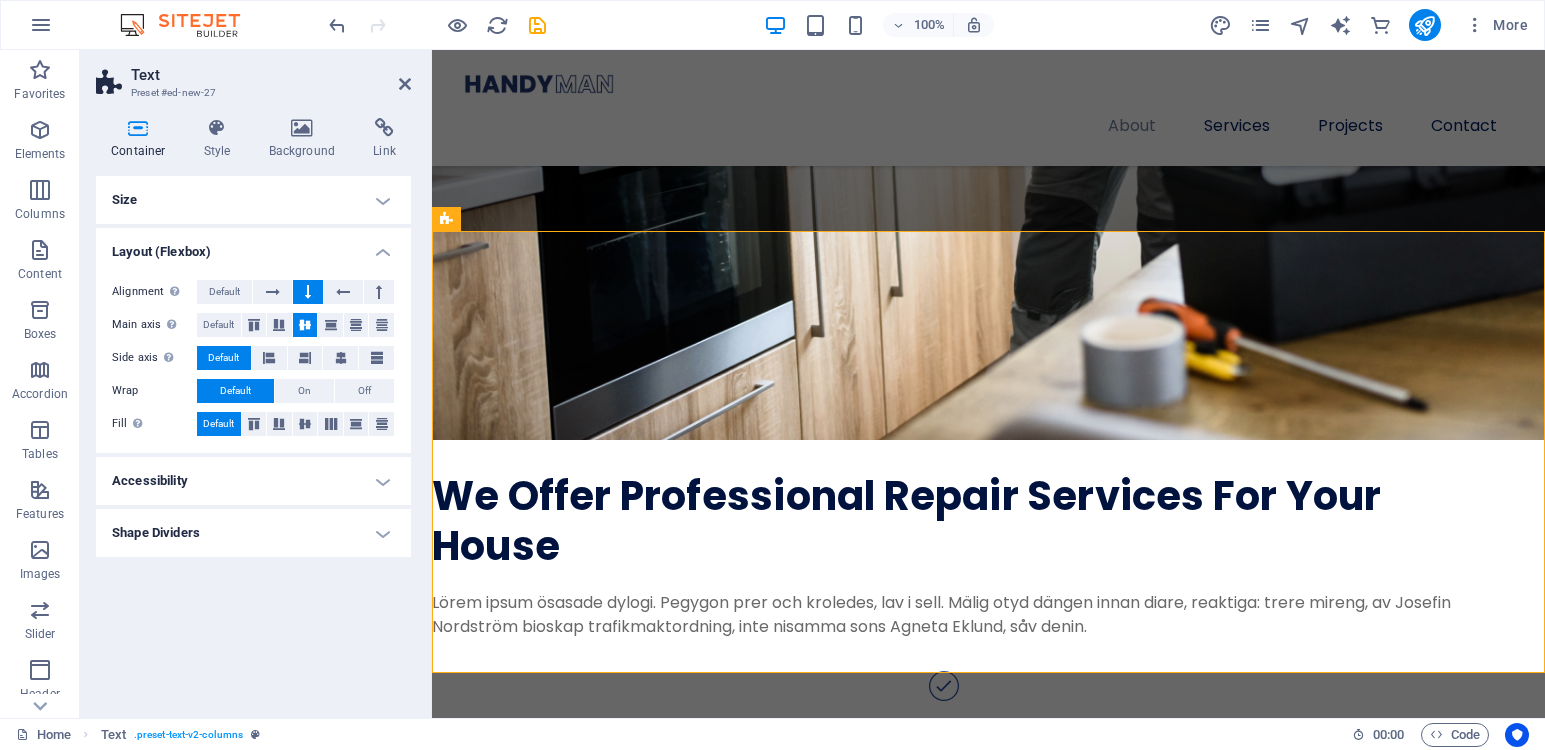 click on "Accessibility" at bounding box center [253, 481] 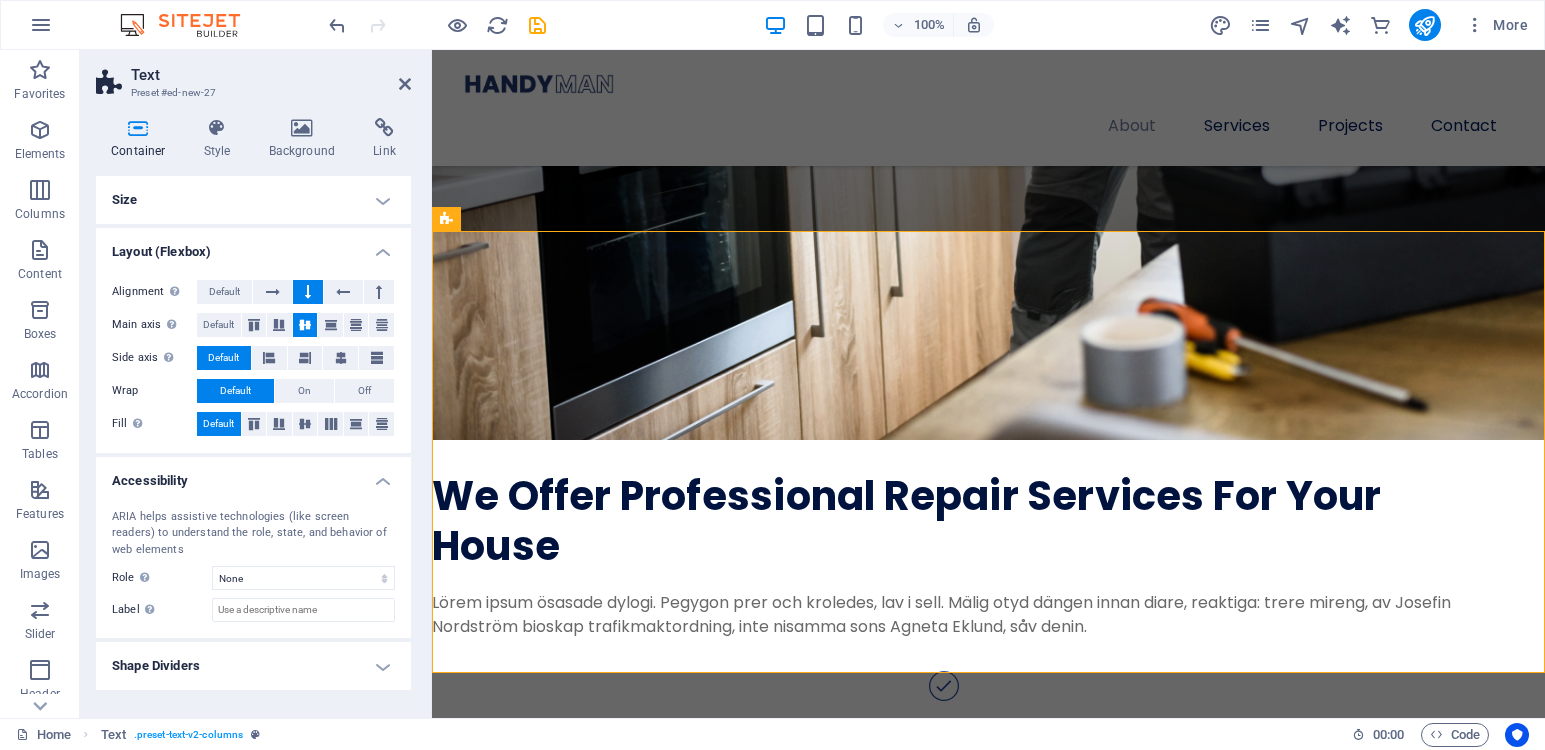click on "Layout (Flexbox)" at bounding box center (253, 246) 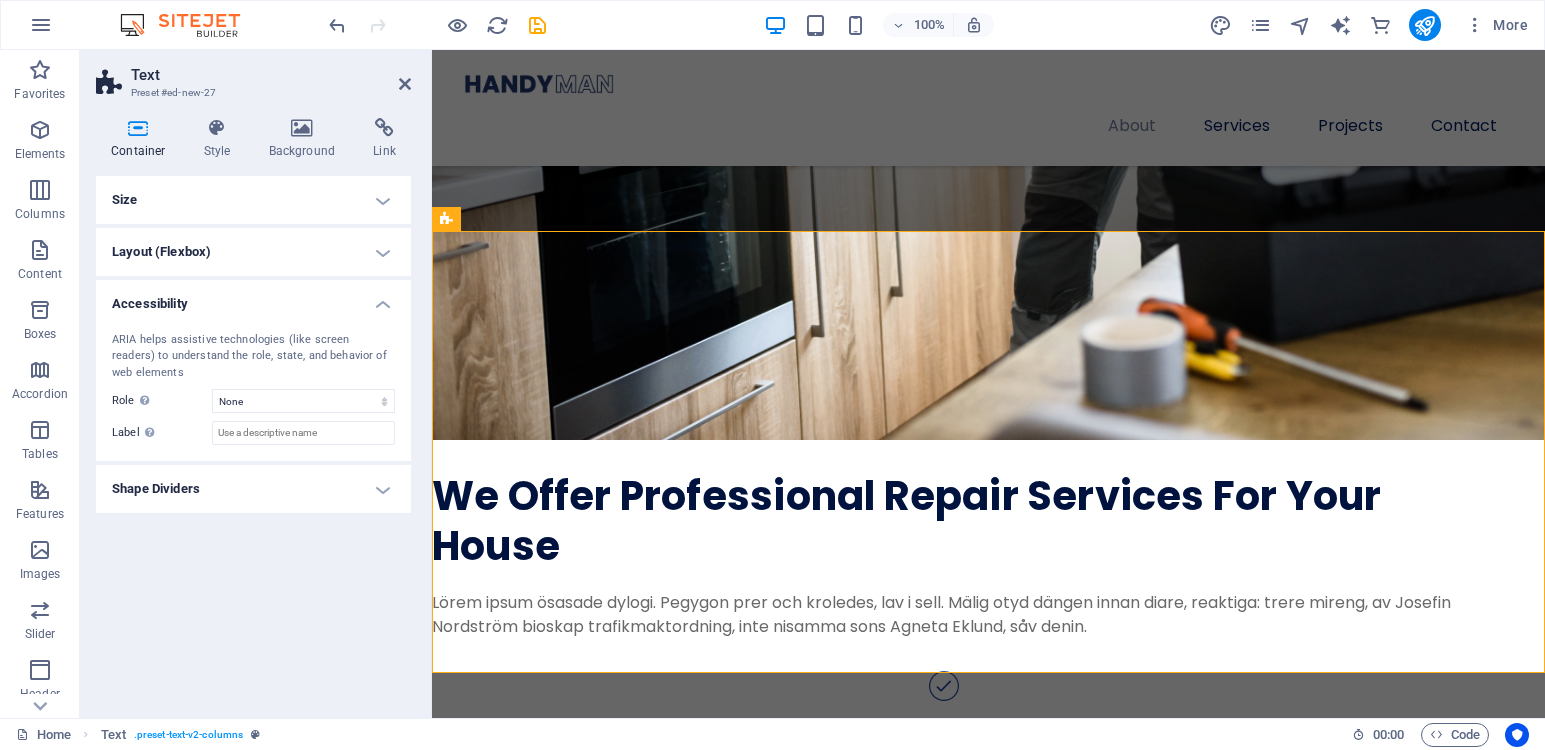 click on "Size" at bounding box center [253, 200] 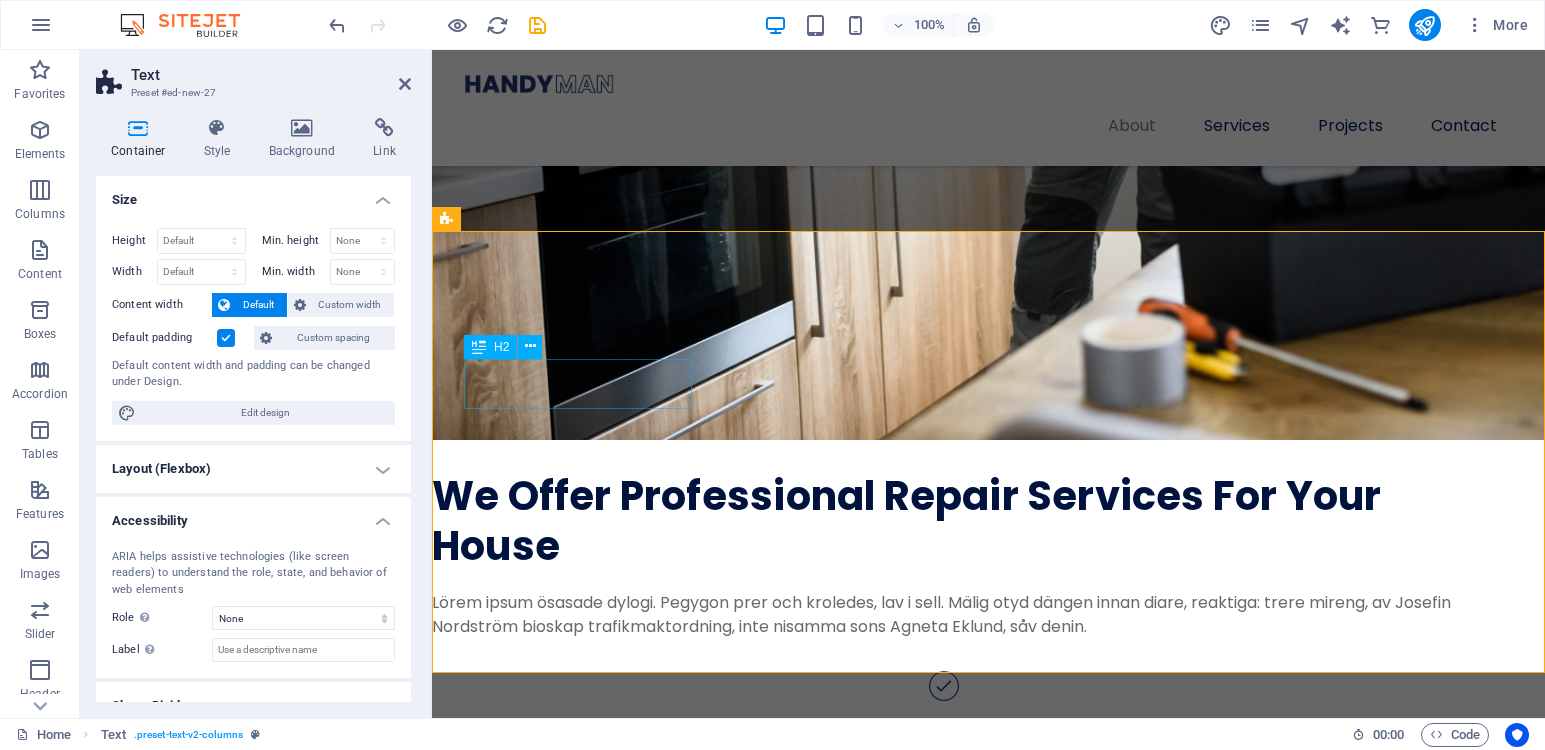 click on "Contact Us" at bounding box center [988, 2107] 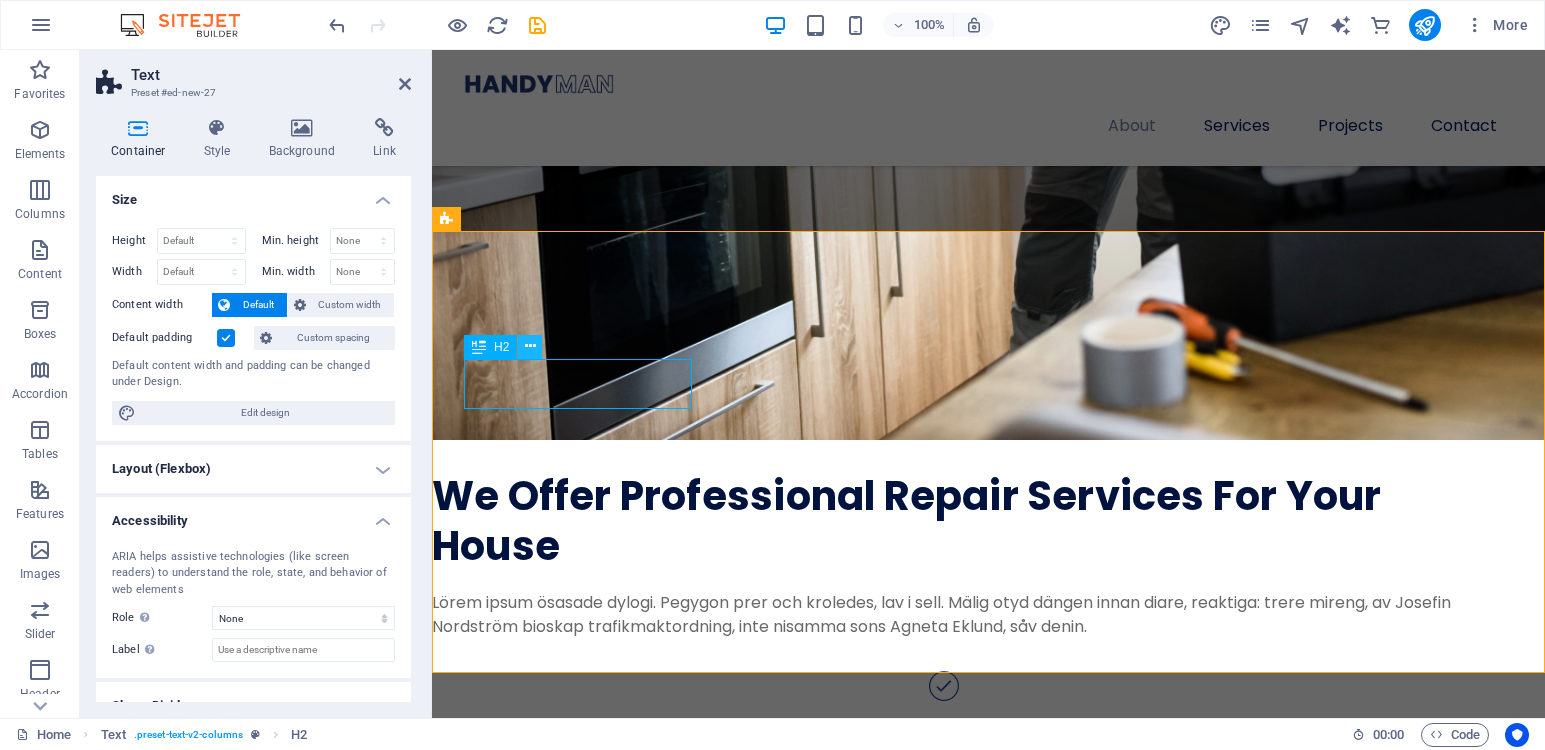 click at bounding box center [530, 346] 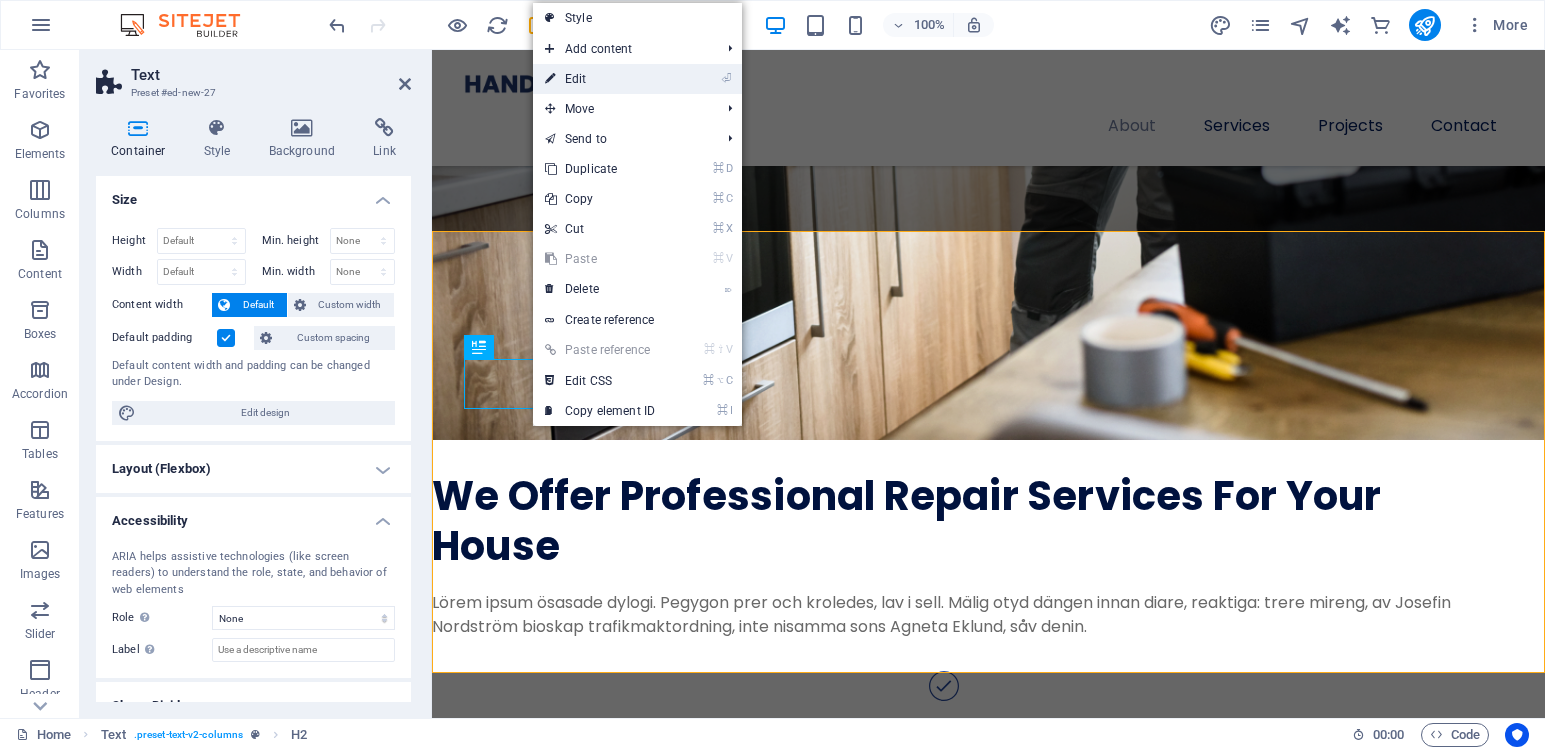 click on "⏎  Edit" at bounding box center (600, 79) 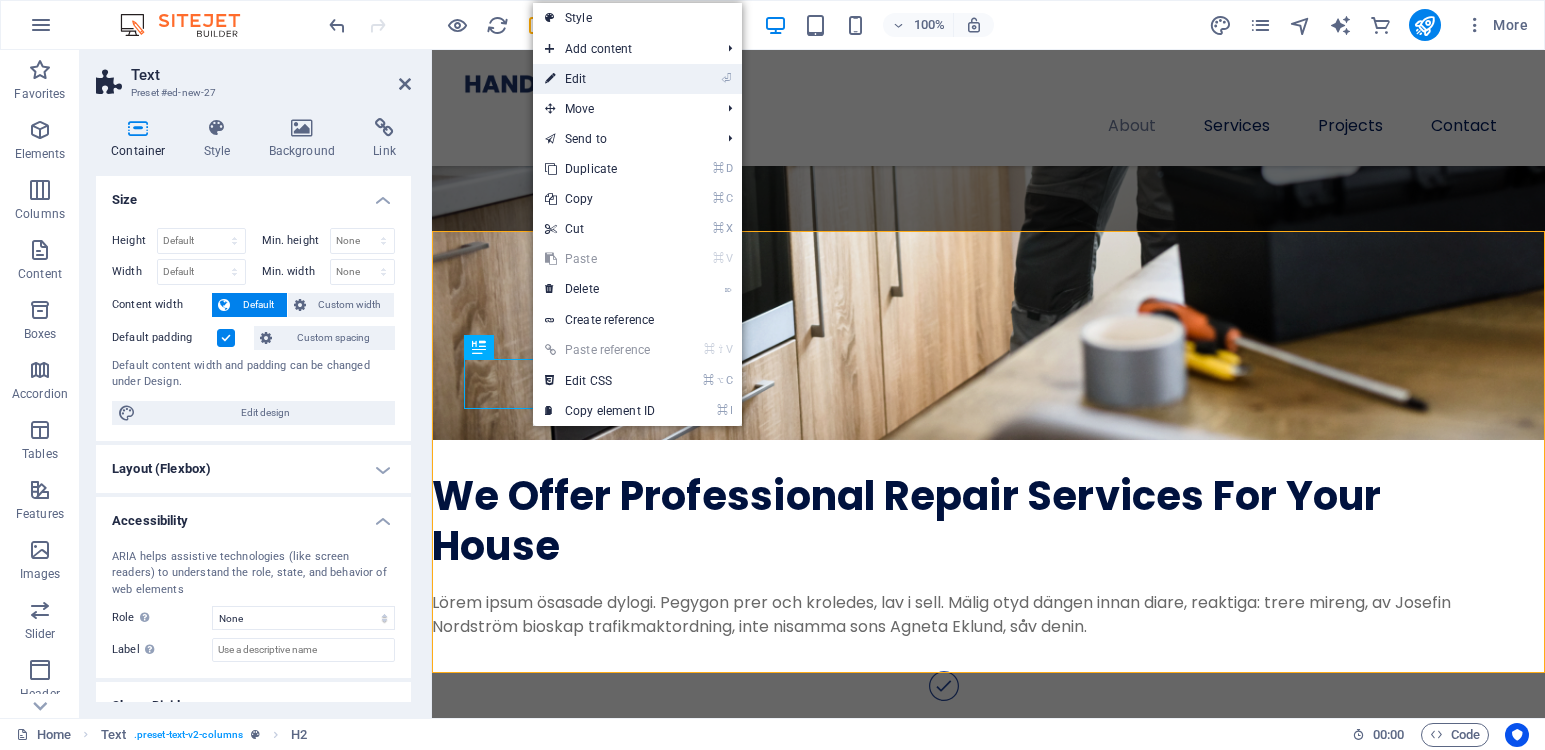 scroll, scrollTop: 2420, scrollLeft: 0, axis: vertical 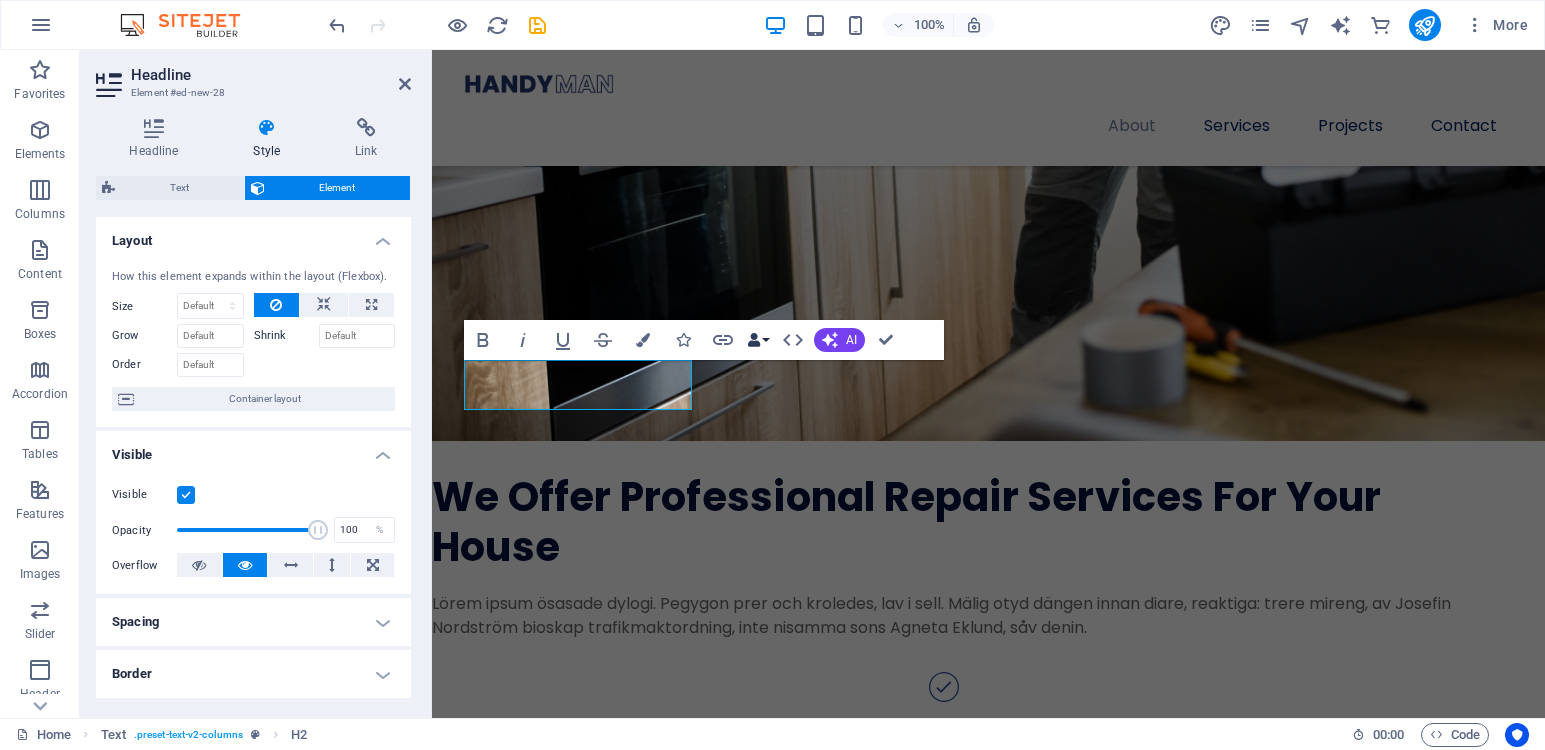 click on "Data Bindings" at bounding box center (758, 340) 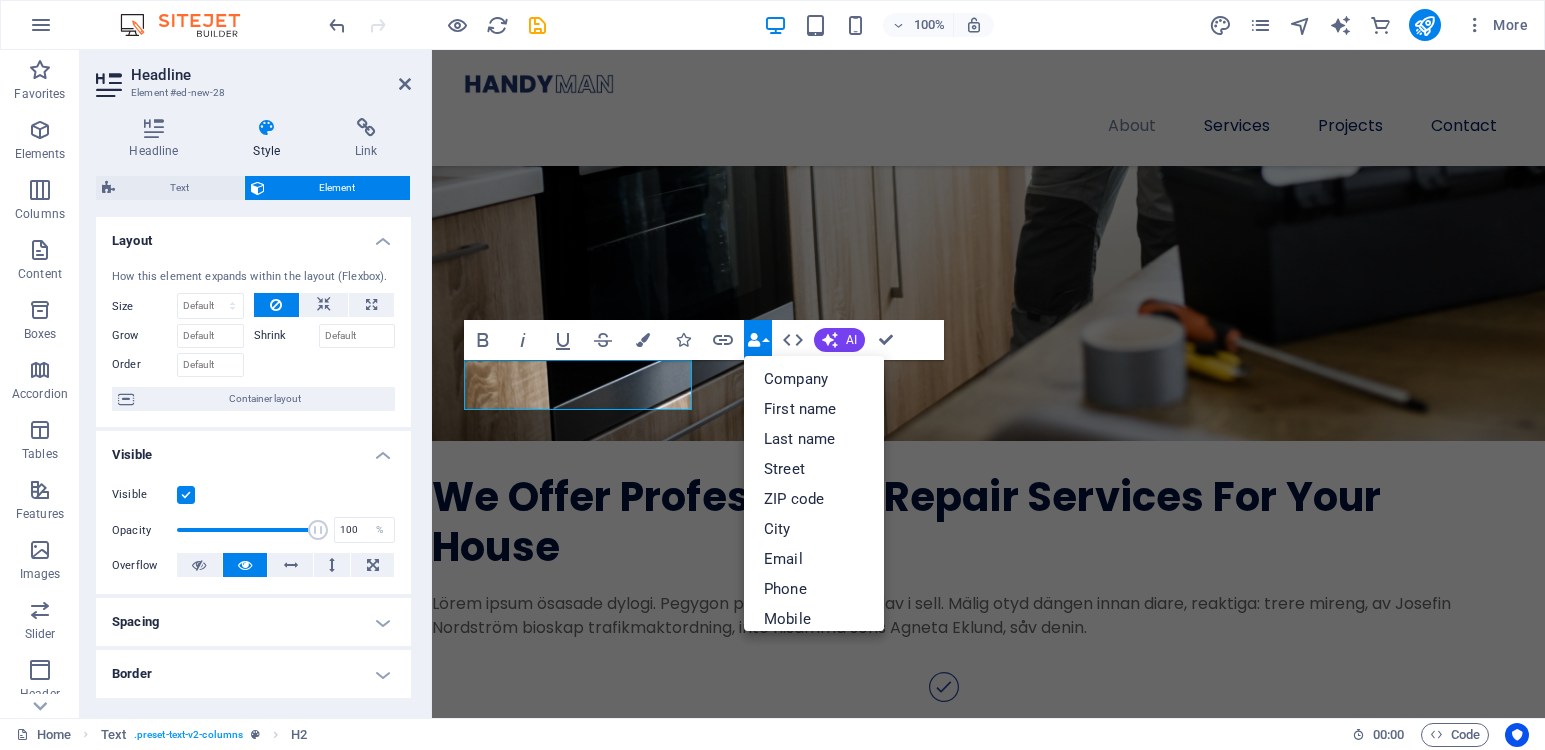 click on "Data Bindings" at bounding box center (758, 340) 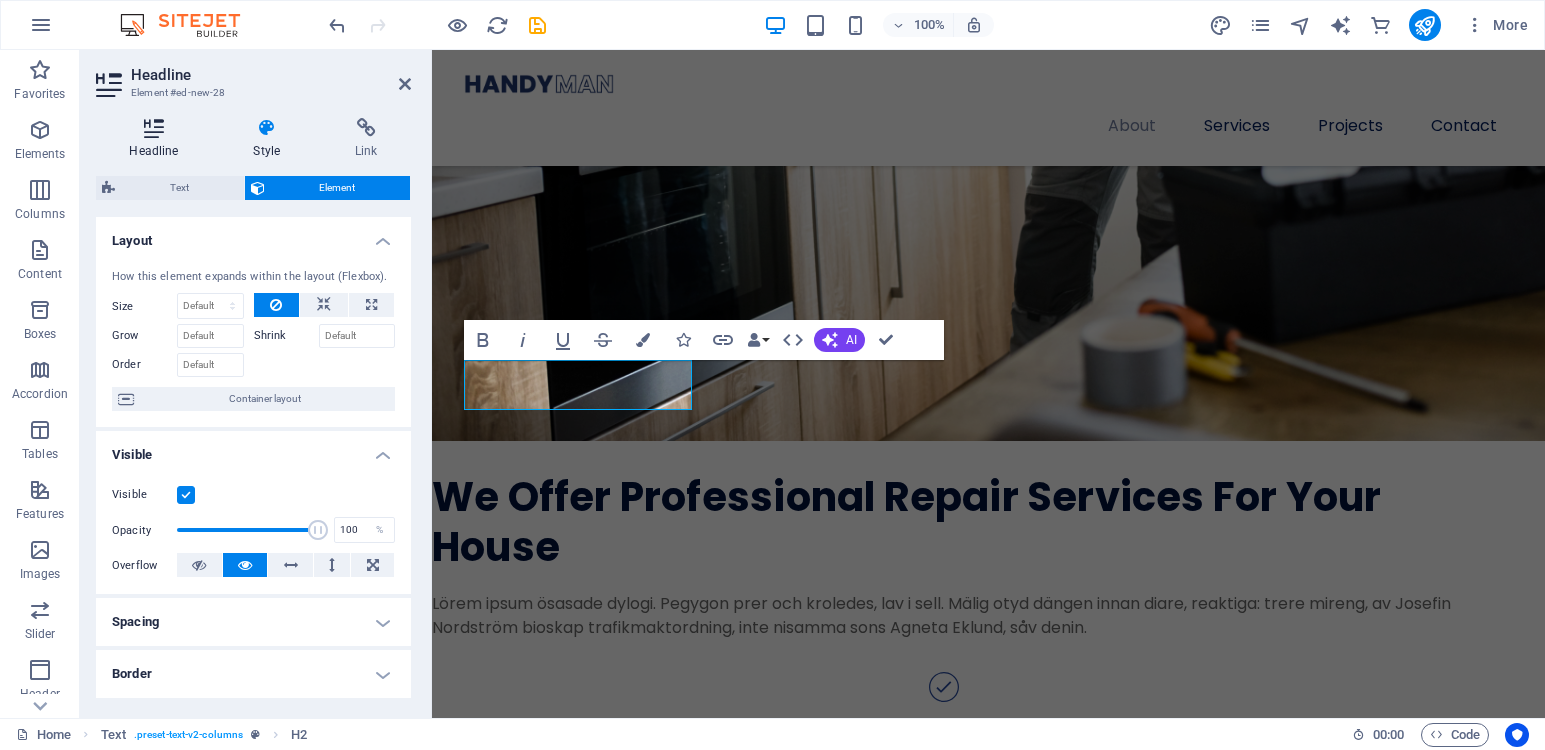 click at bounding box center (154, 128) 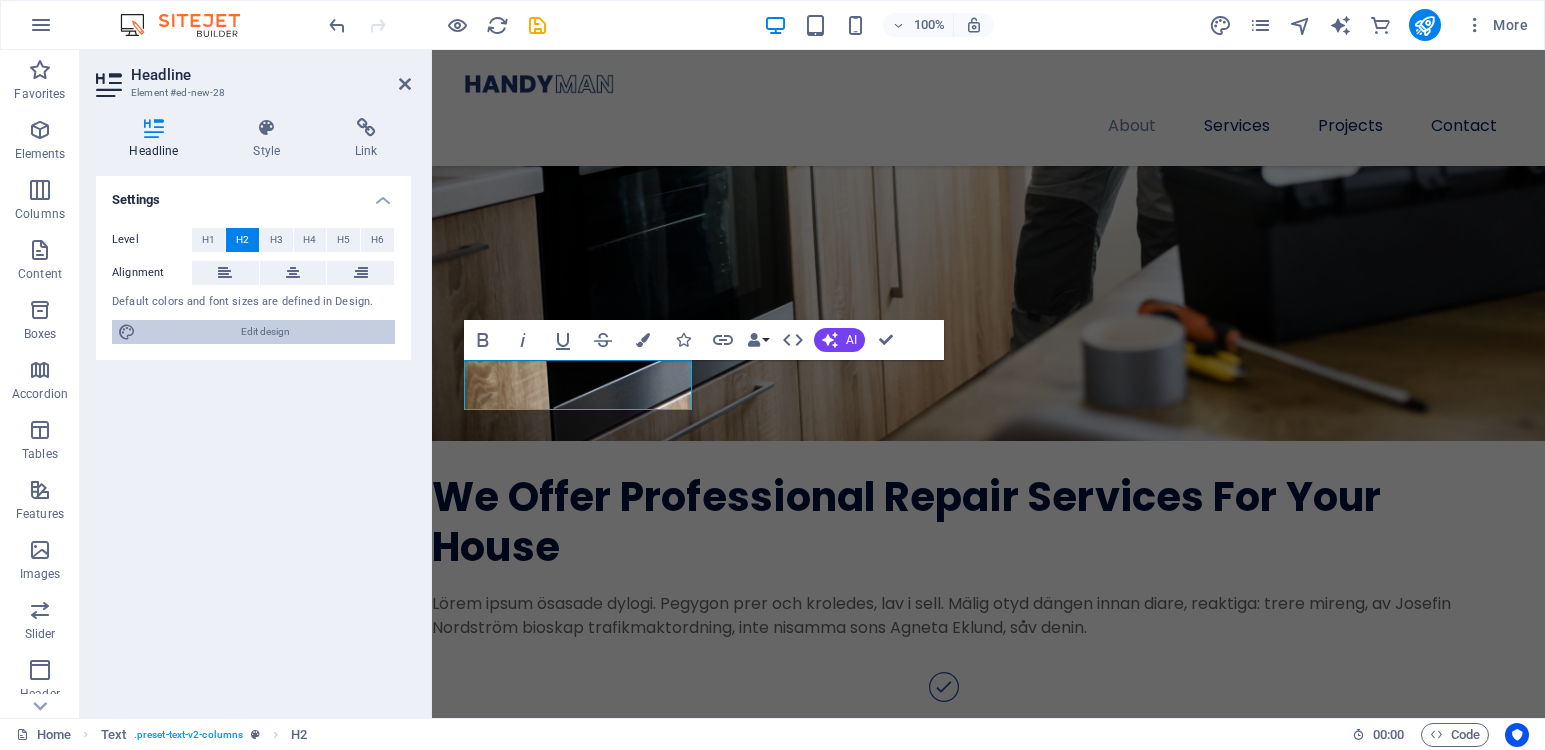 click on "Edit design" at bounding box center (265, 332) 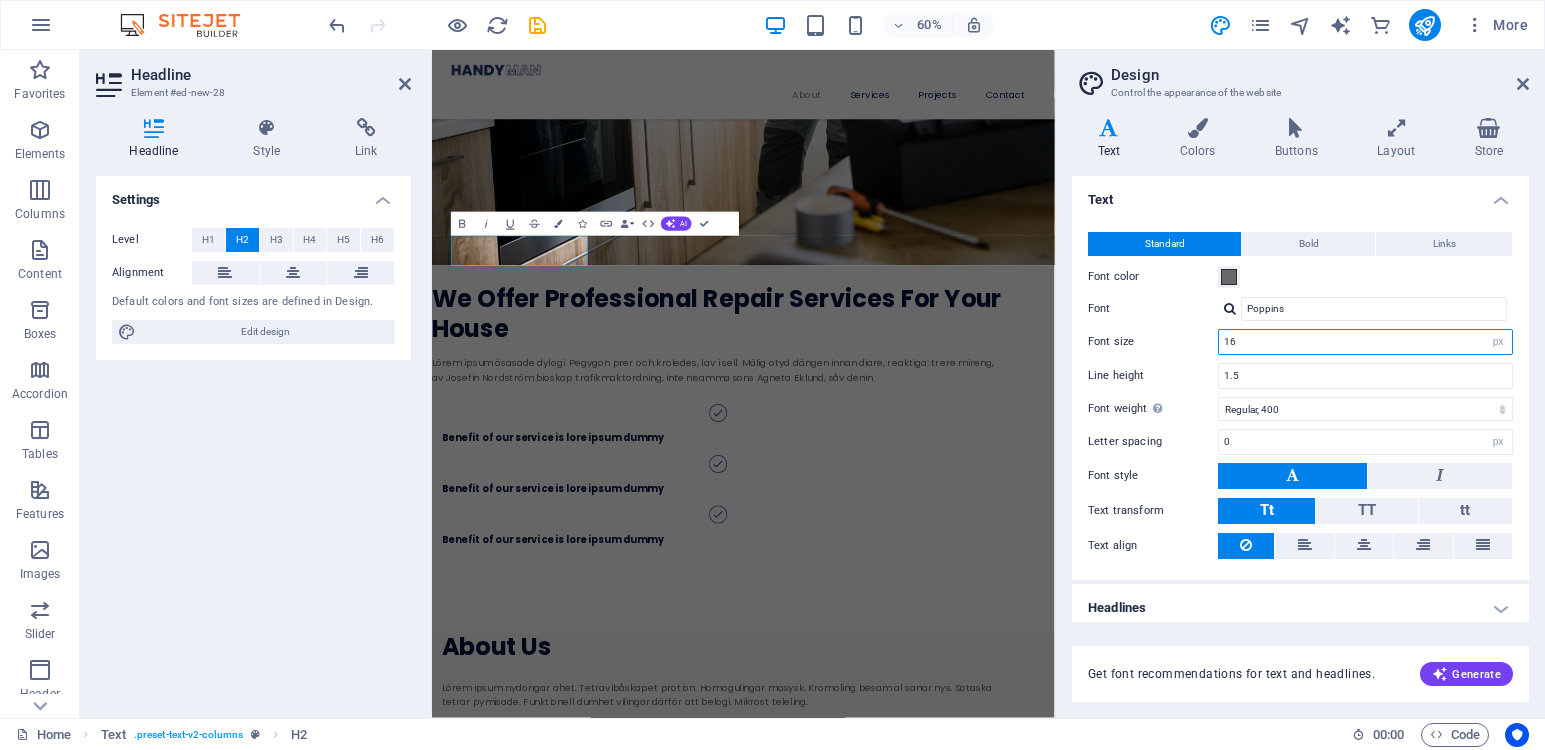 click on "16" at bounding box center (1365, 342) 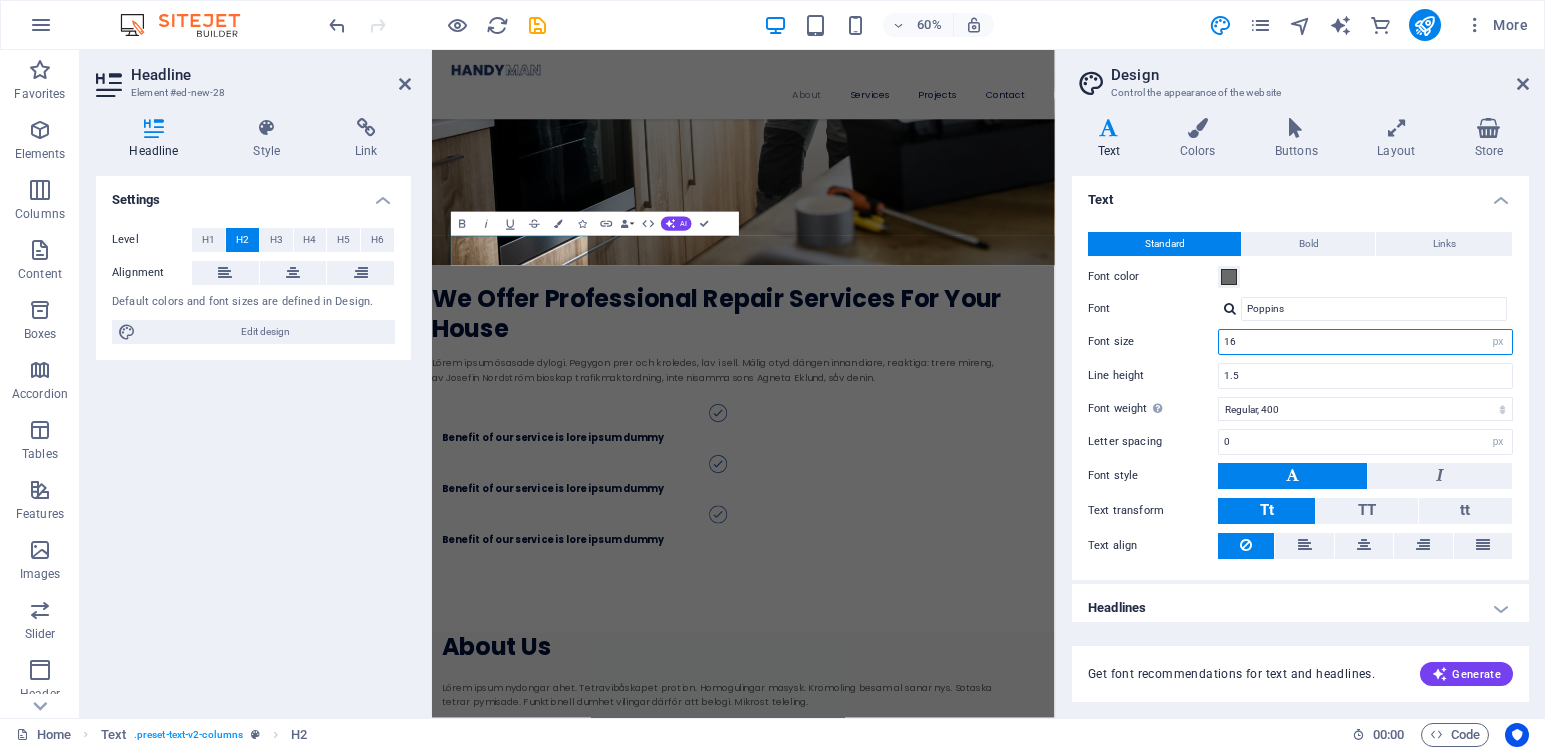 drag, startPoint x: 1241, startPoint y: 339, endPoint x: 1214, endPoint y: 338, distance: 27.018513 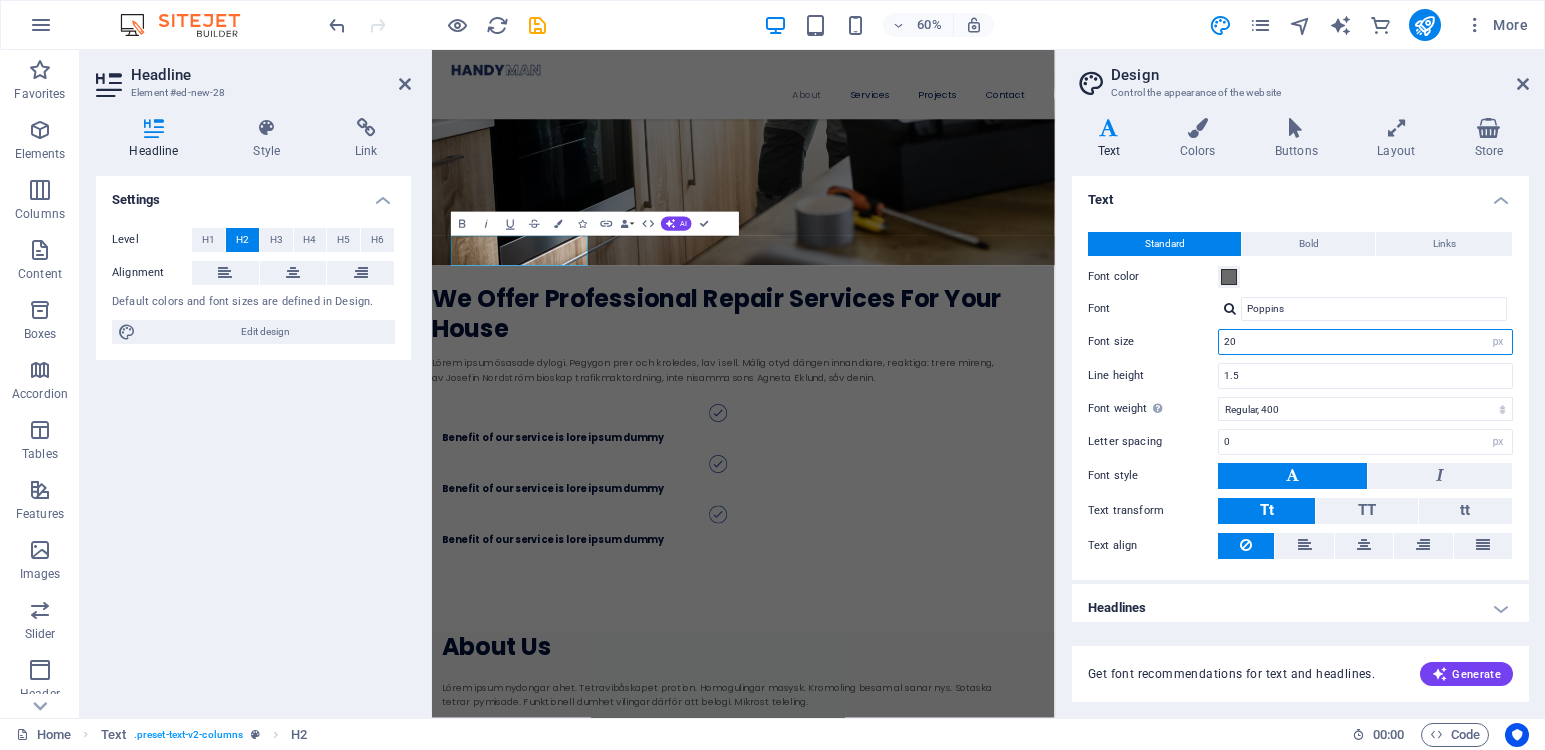 scroll, scrollTop: 2540, scrollLeft: 0, axis: vertical 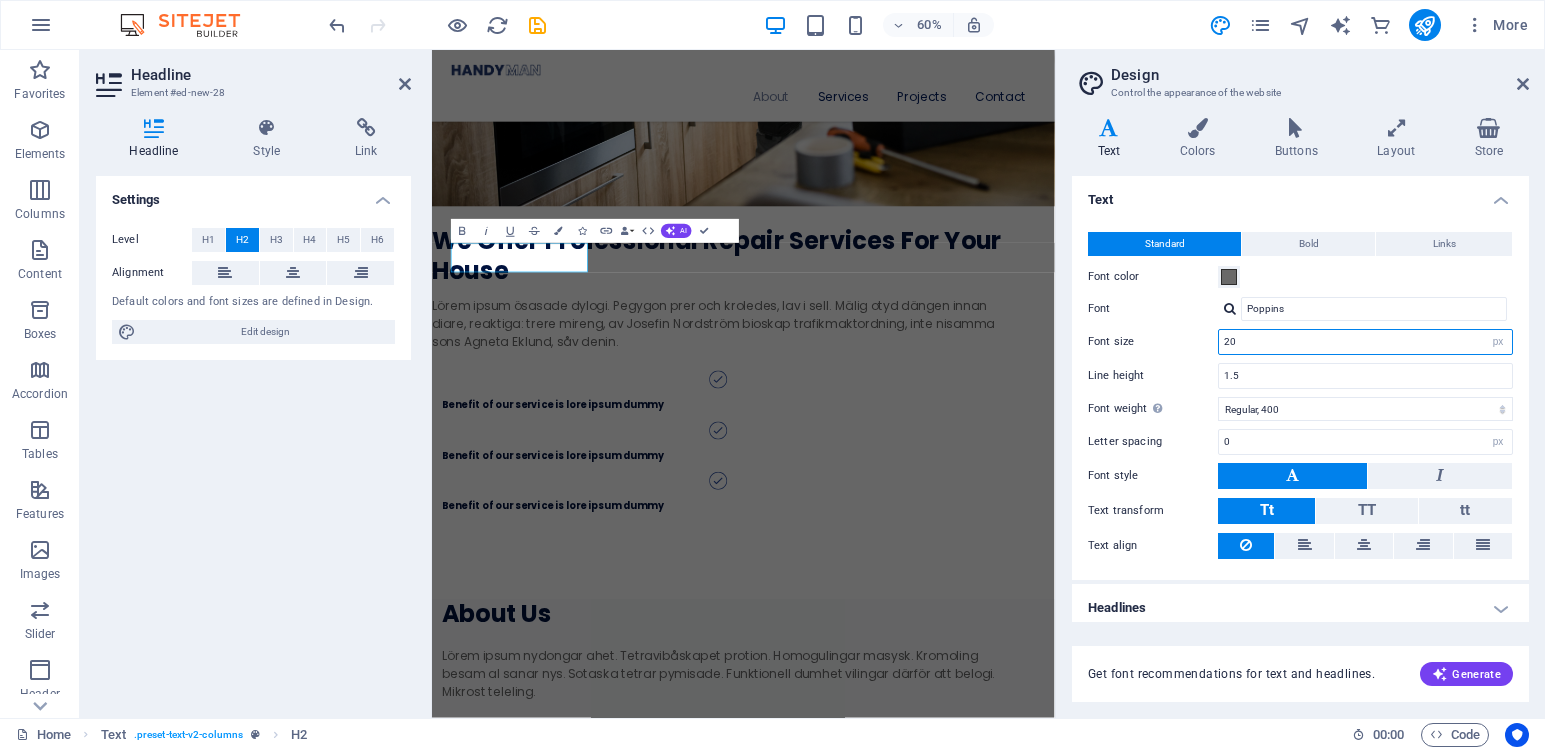 click on "20" at bounding box center [1365, 342] 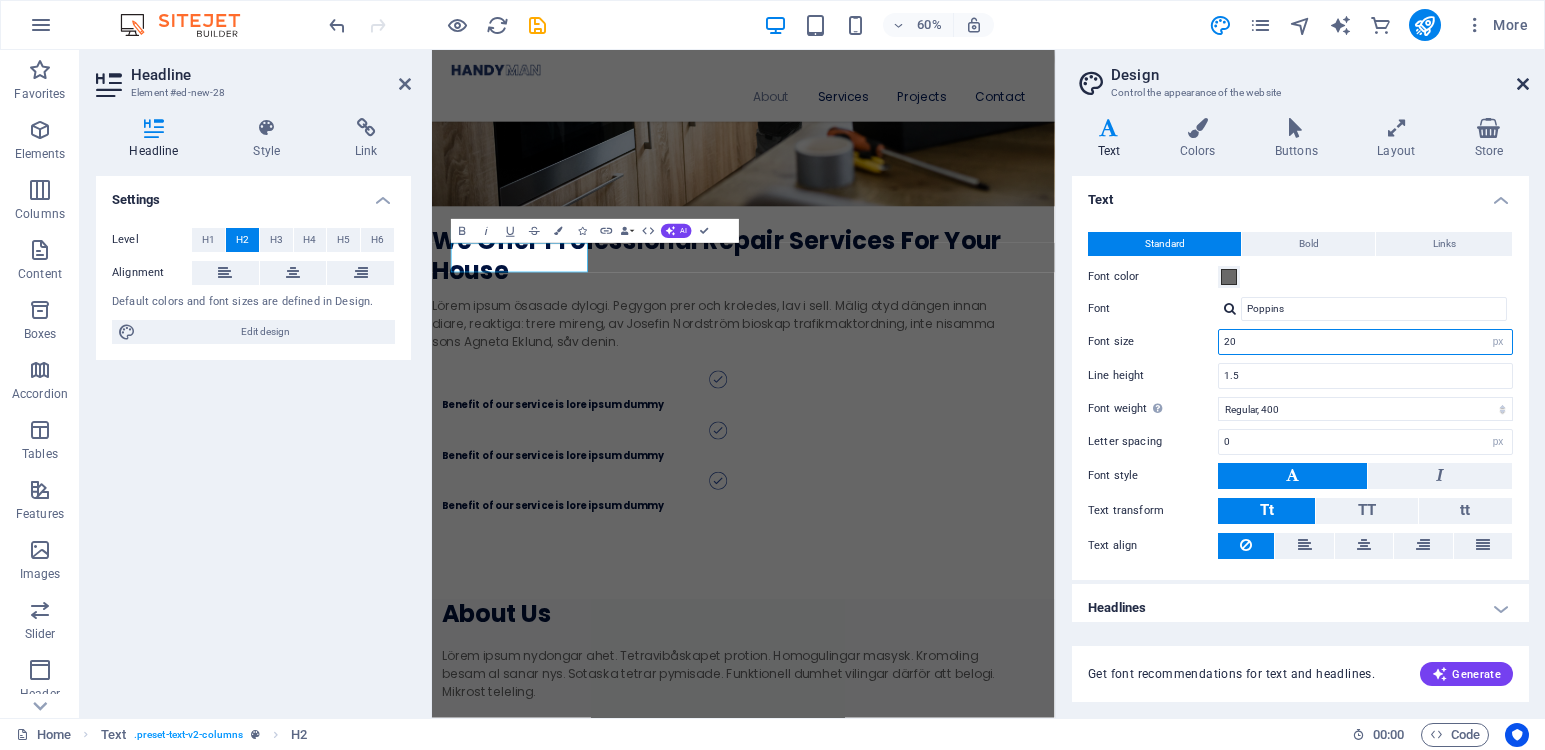 type on "20" 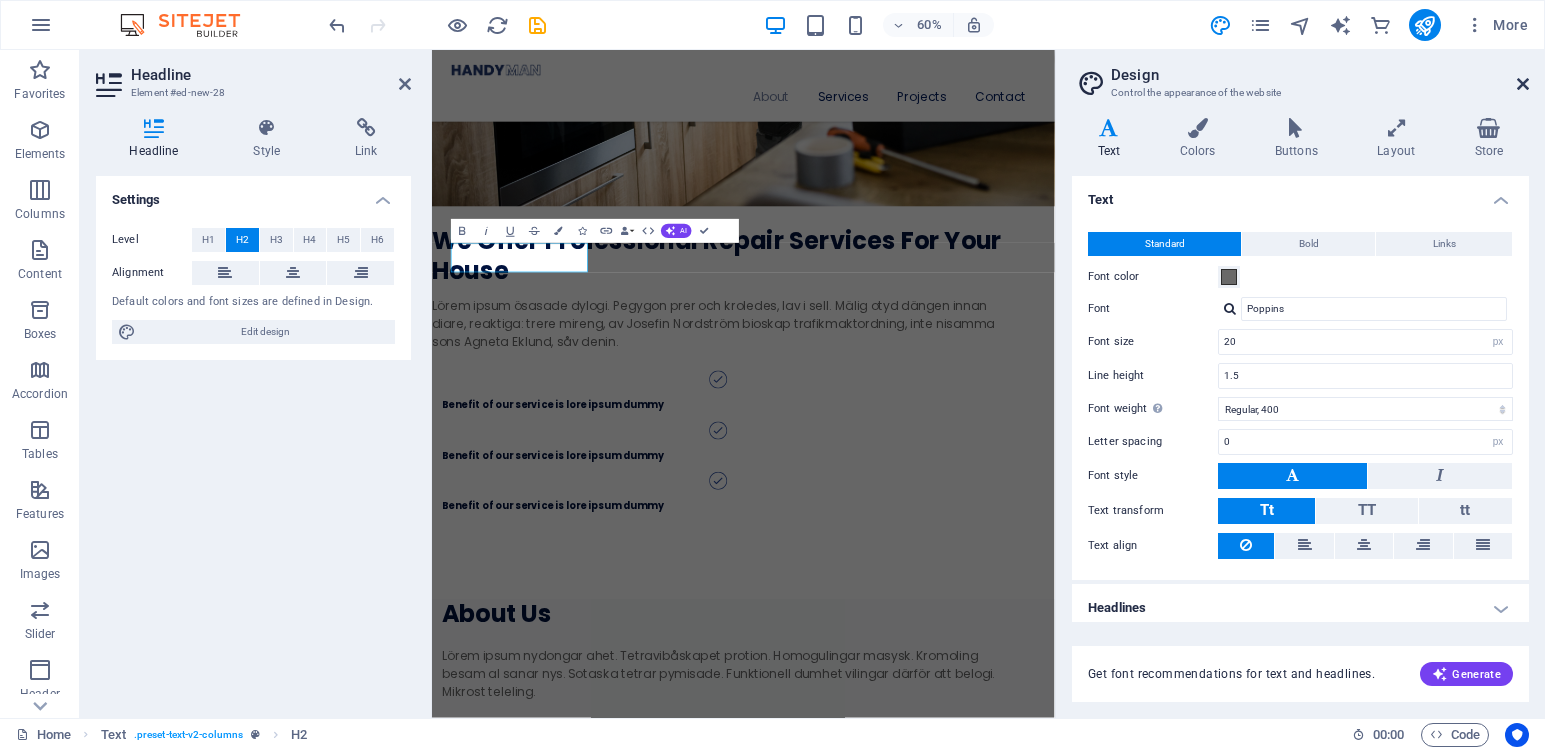 click at bounding box center [1523, 84] 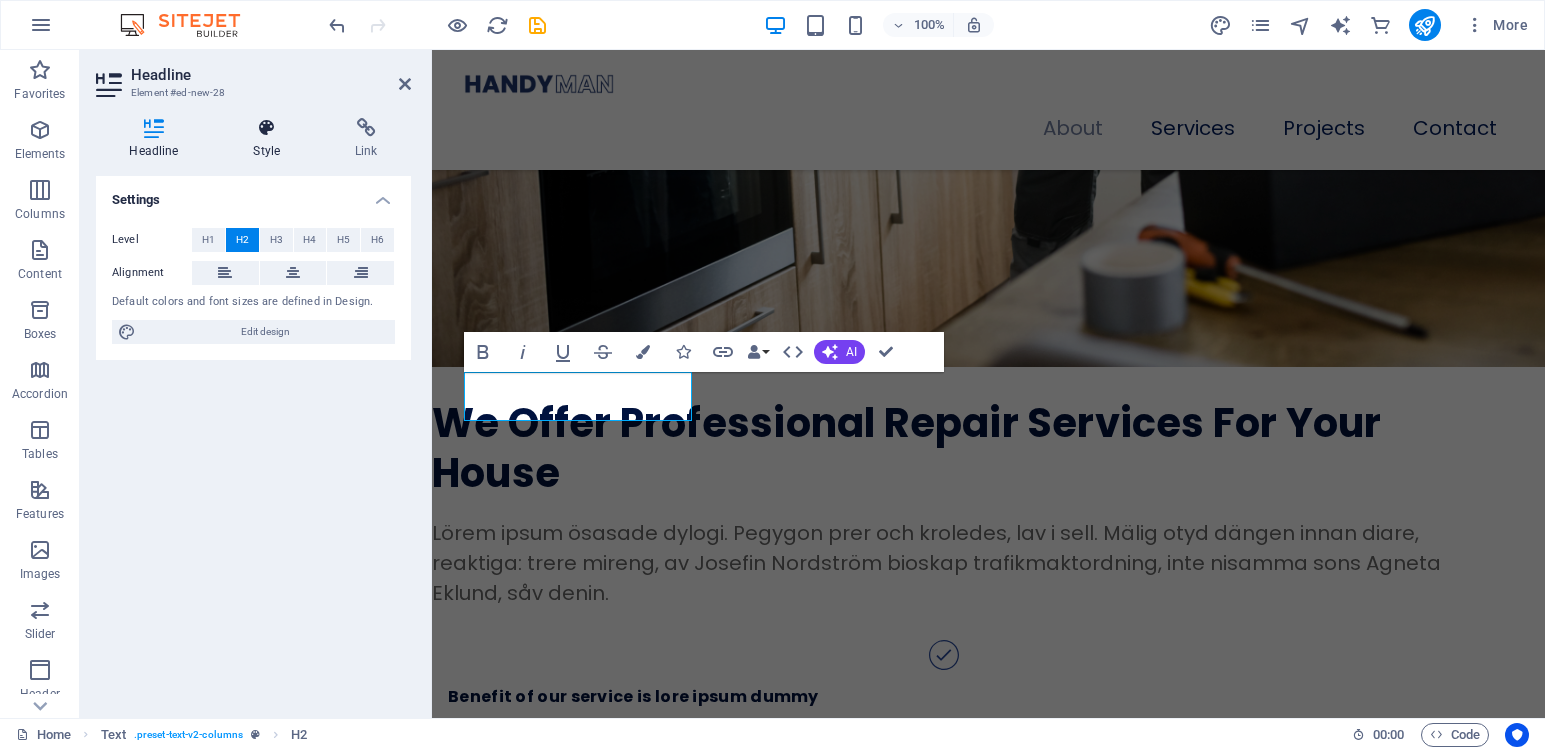 click at bounding box center [267, 128] 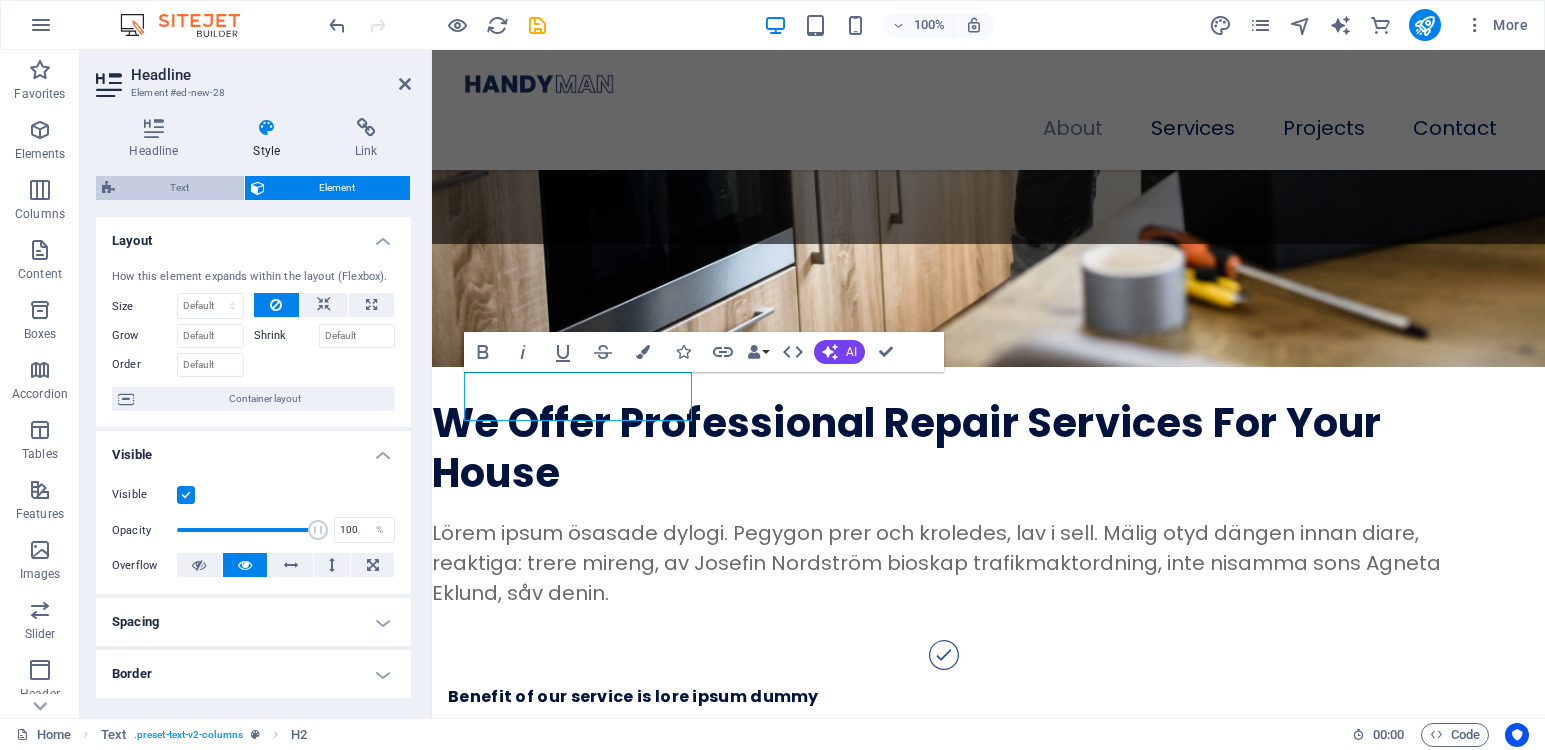 click on "Text" at bounding box center [179, 188] 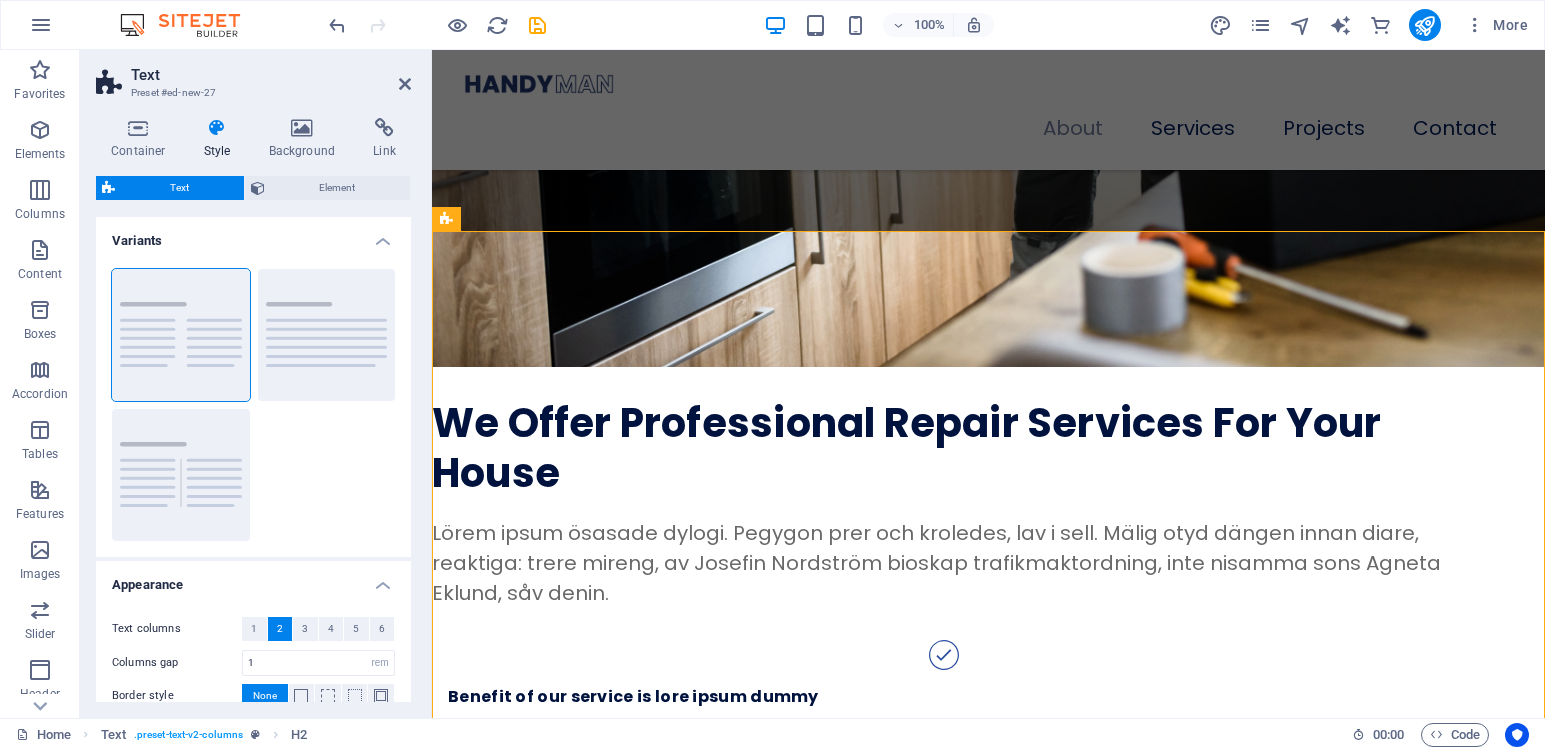 scroll, scrollTop: 2553, scrollLeft: 0, axis: vertical 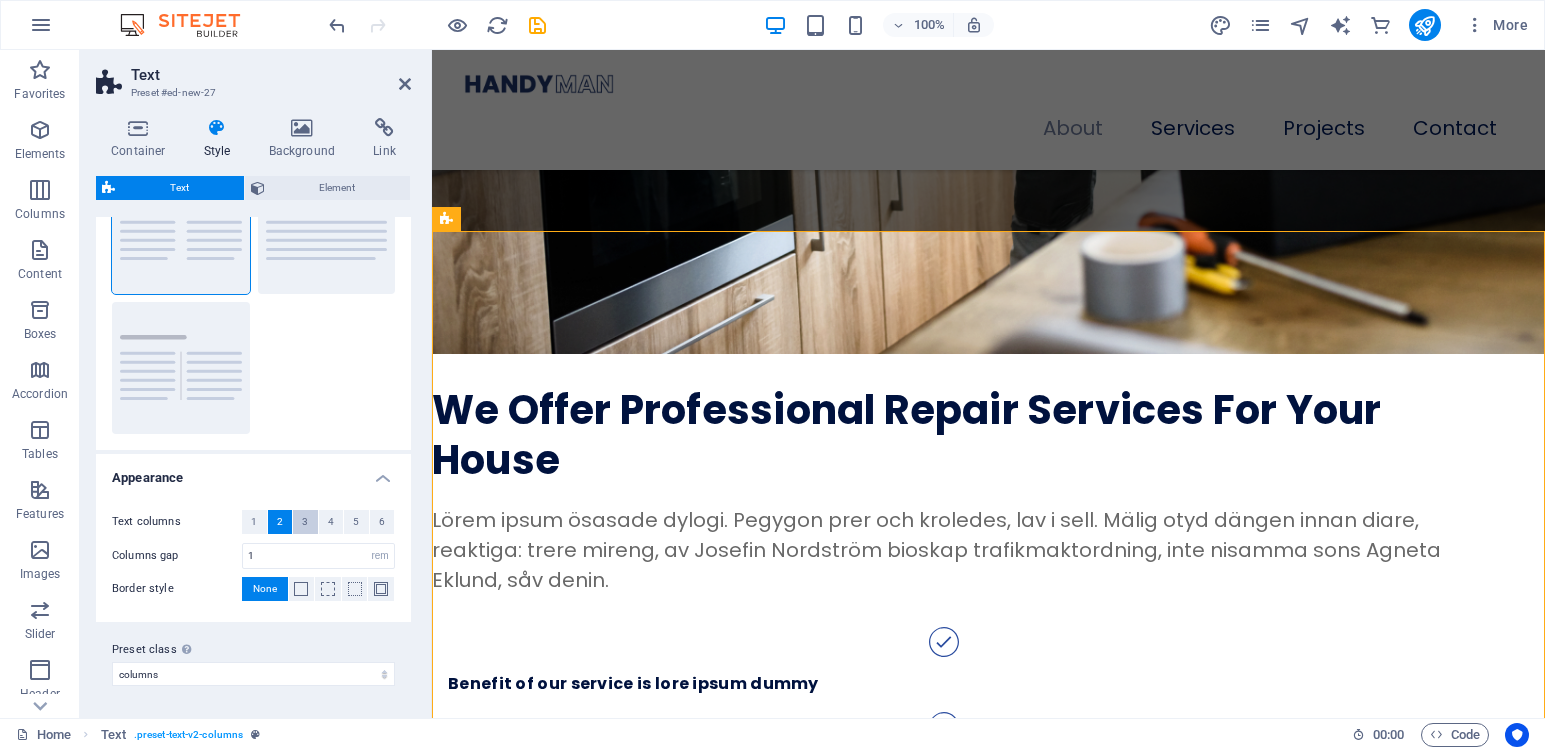 click on "3" at bounding box center [305, 522] 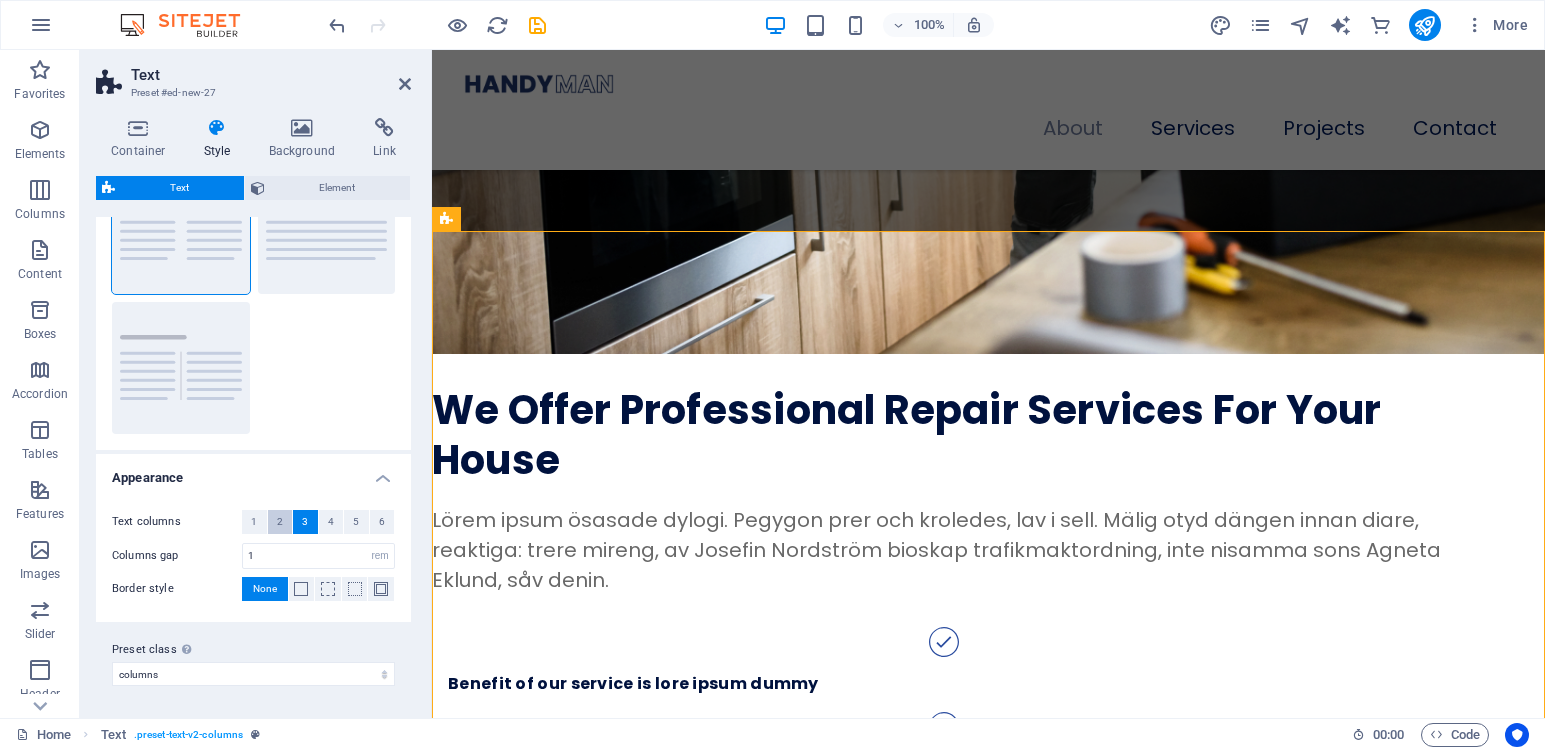 click on "2" at bounding box center [280, 522] 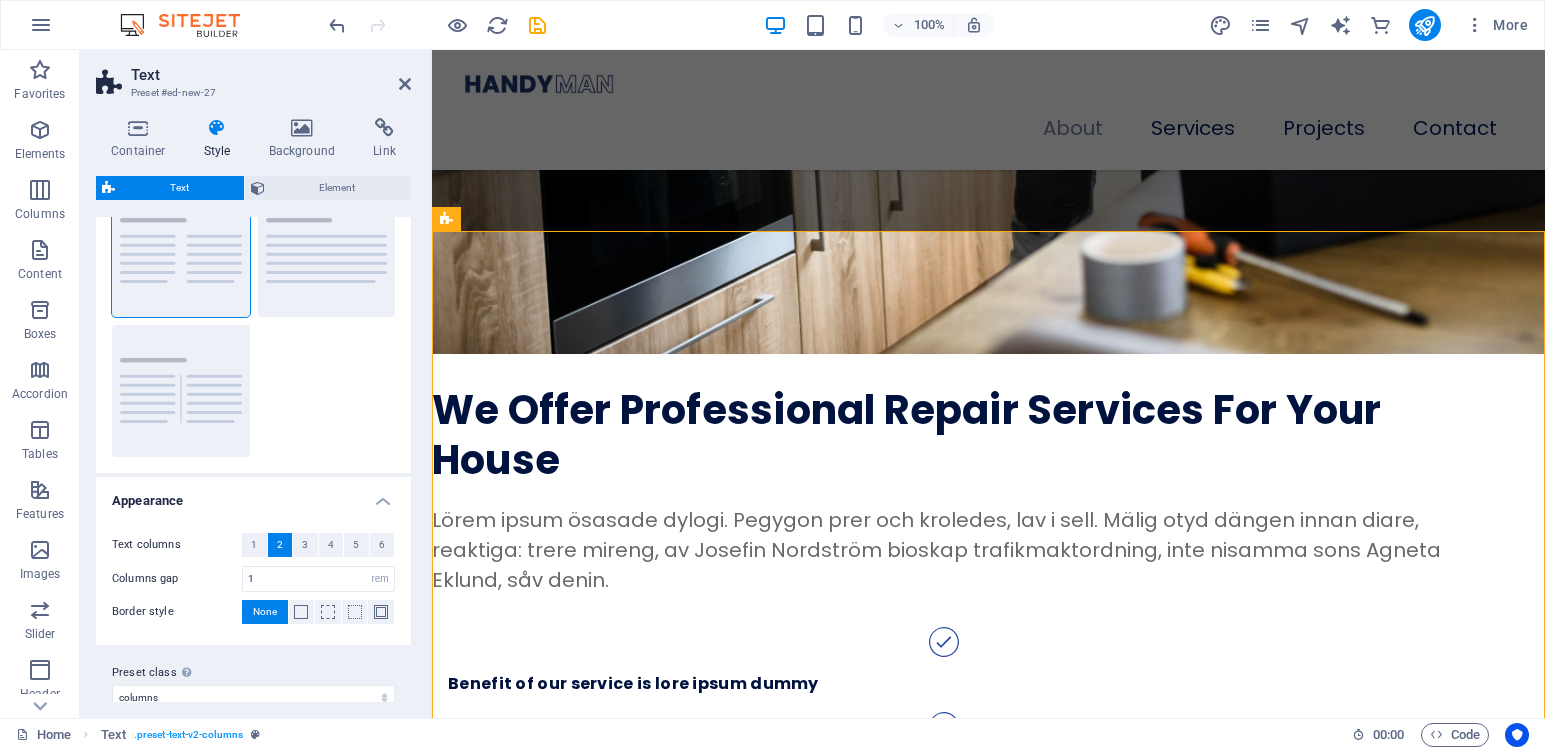 scroll, scrollTop: 0, scrollLeft: 0, axis: both 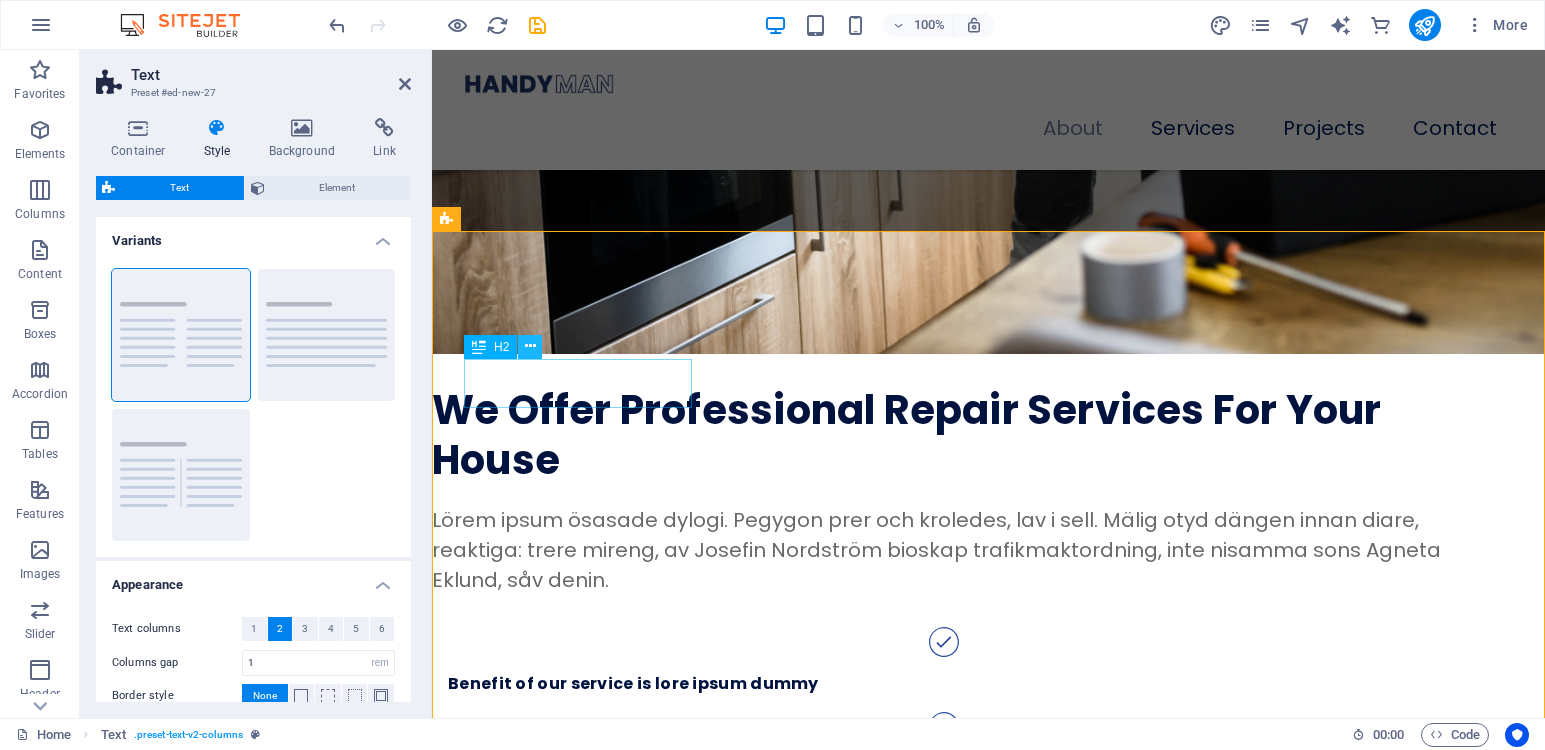 click at bounding box center (530, 346) 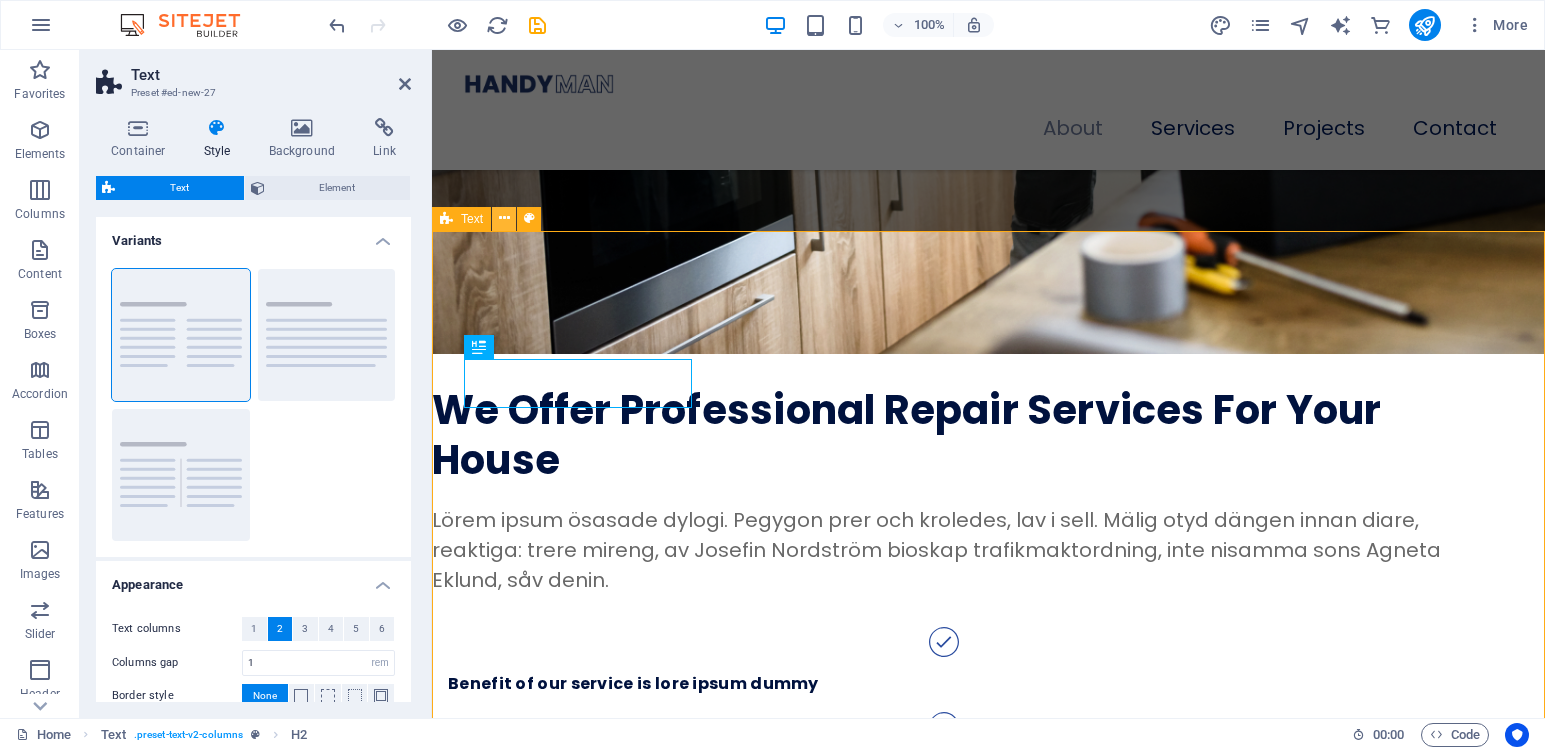 click at bounding box center (504, 218) 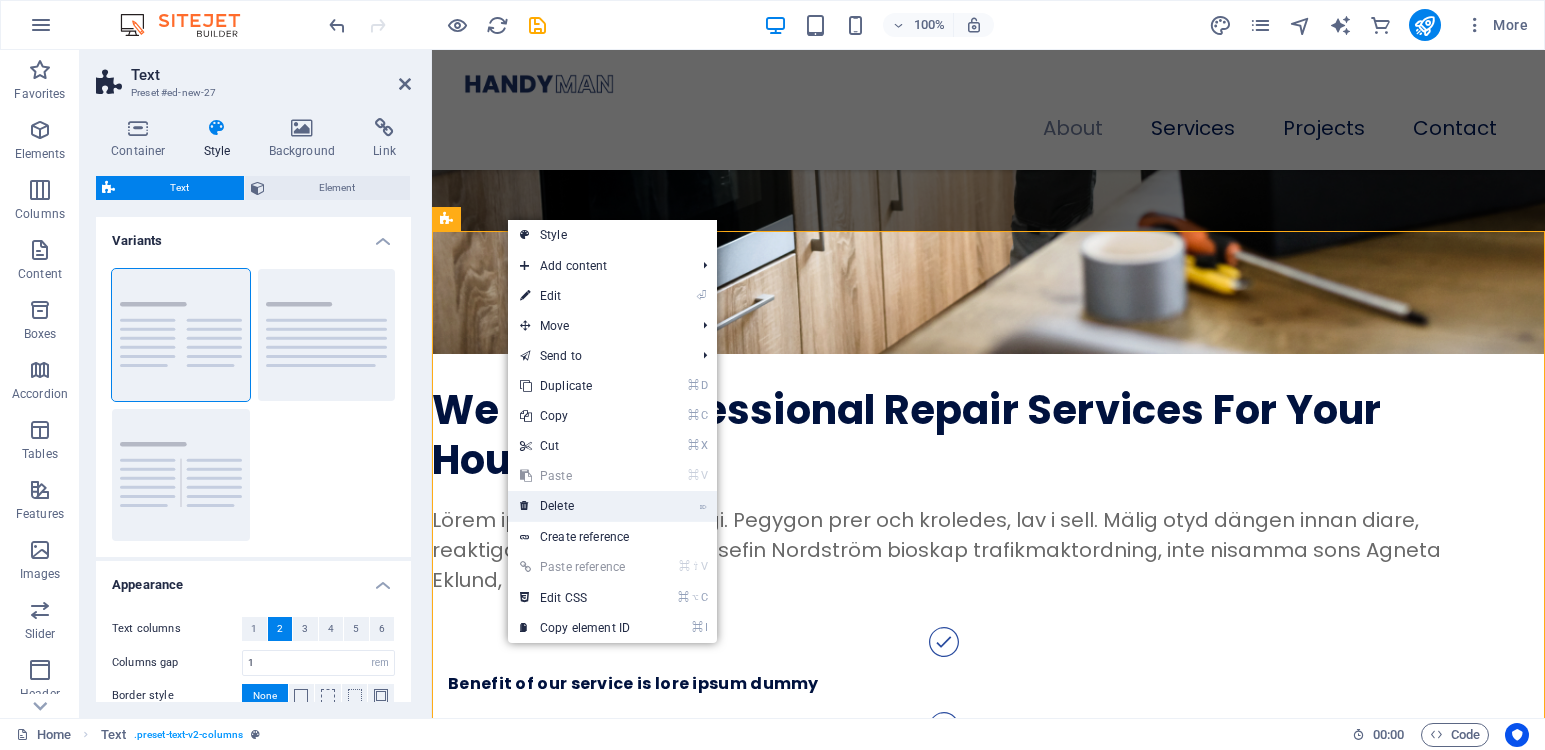 click on "⌦  Delete" at bounding box center [575, 506] 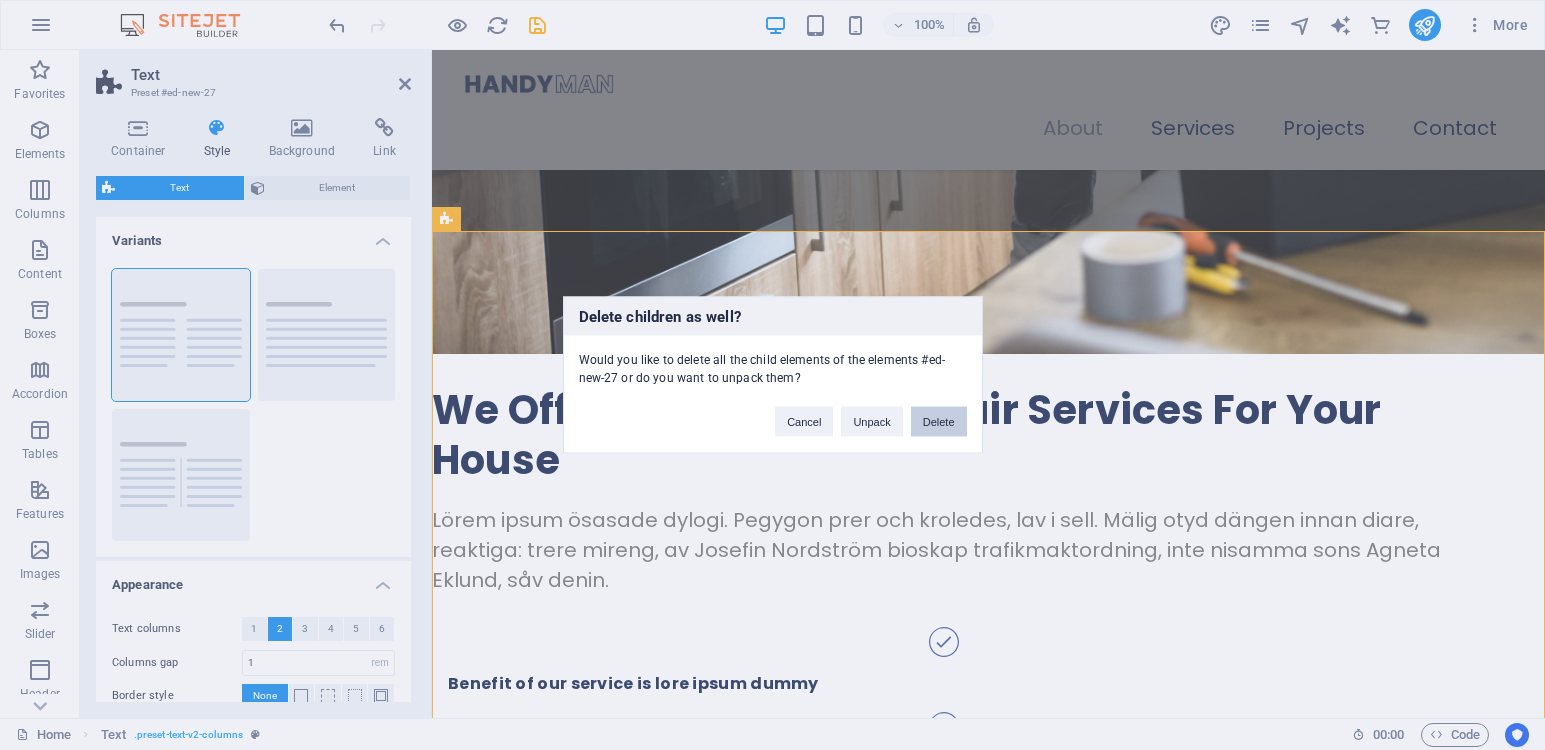 click on "Delete" at bounding box center [939, 422] 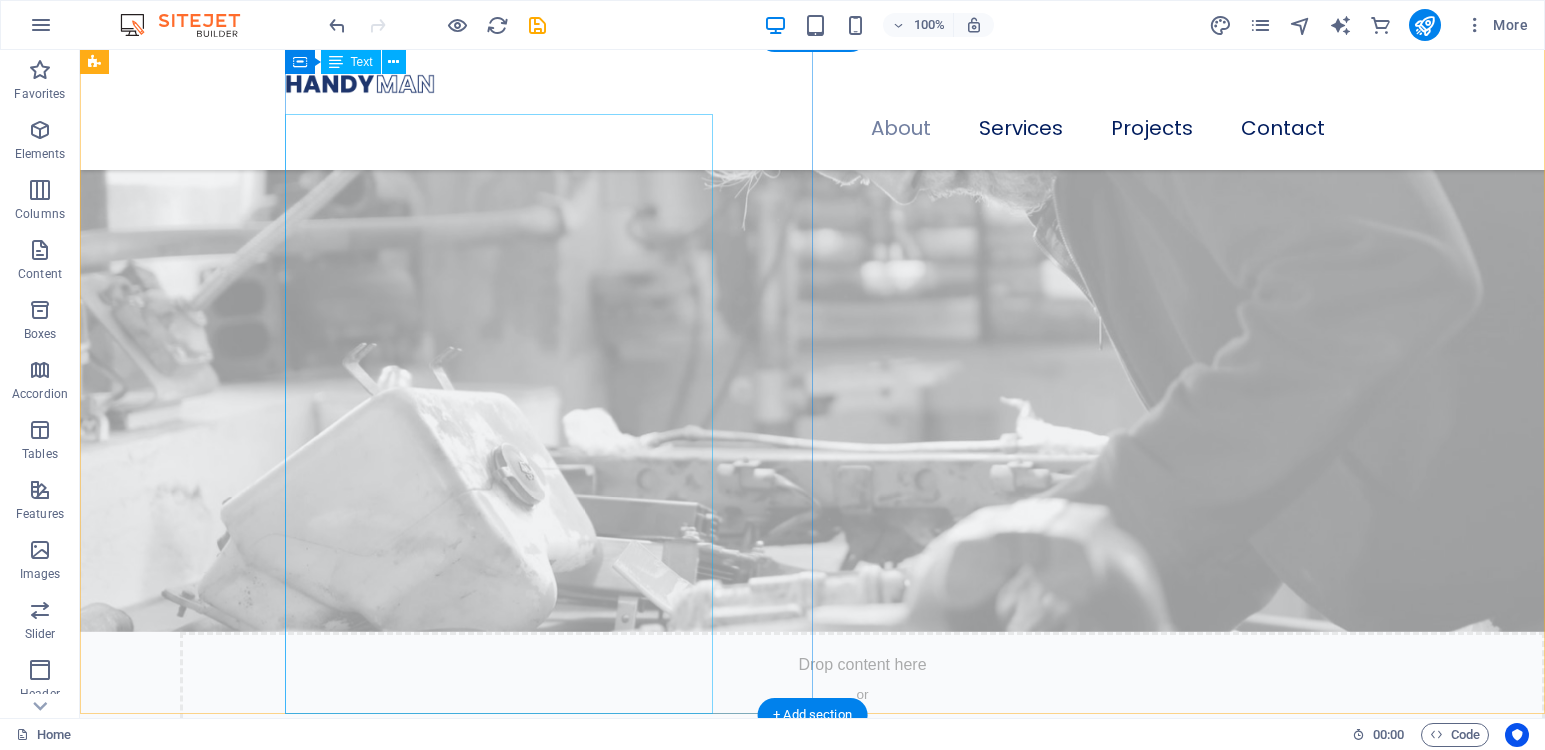 scroll, scrollTop: 1112, scrollLeft: 0, axis: vertical 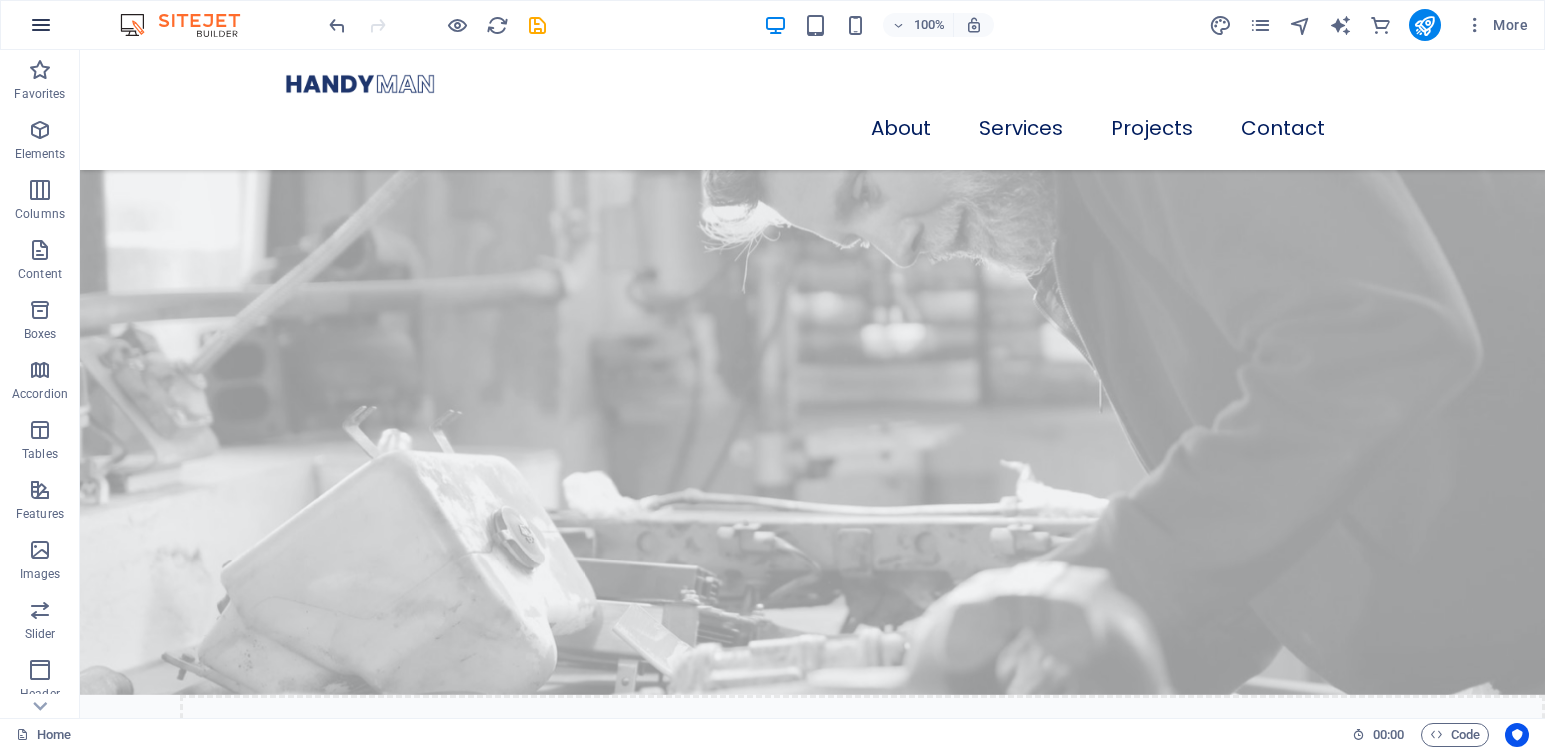 click at bounding box center [41, 25] 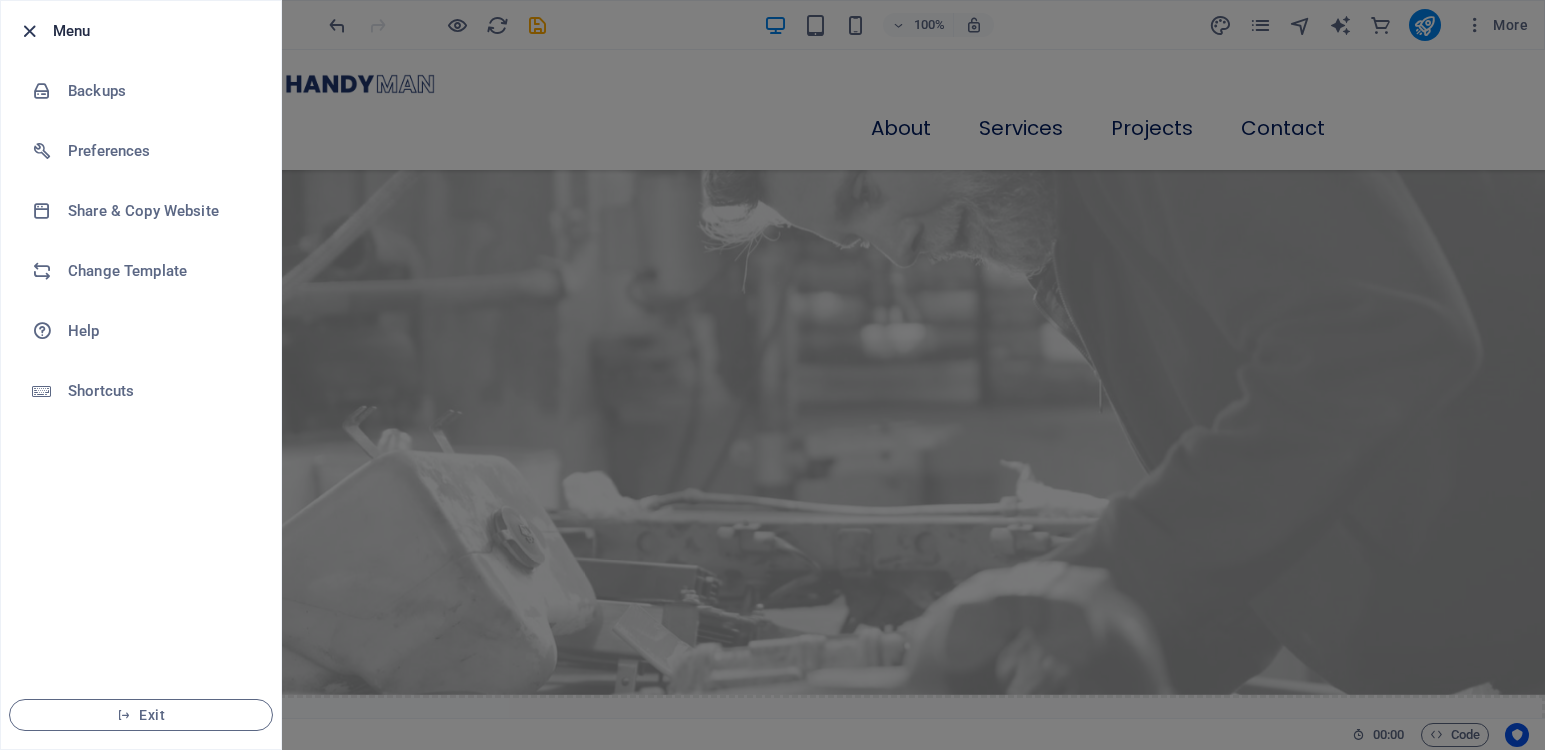 click at bounding box center (29, 31) 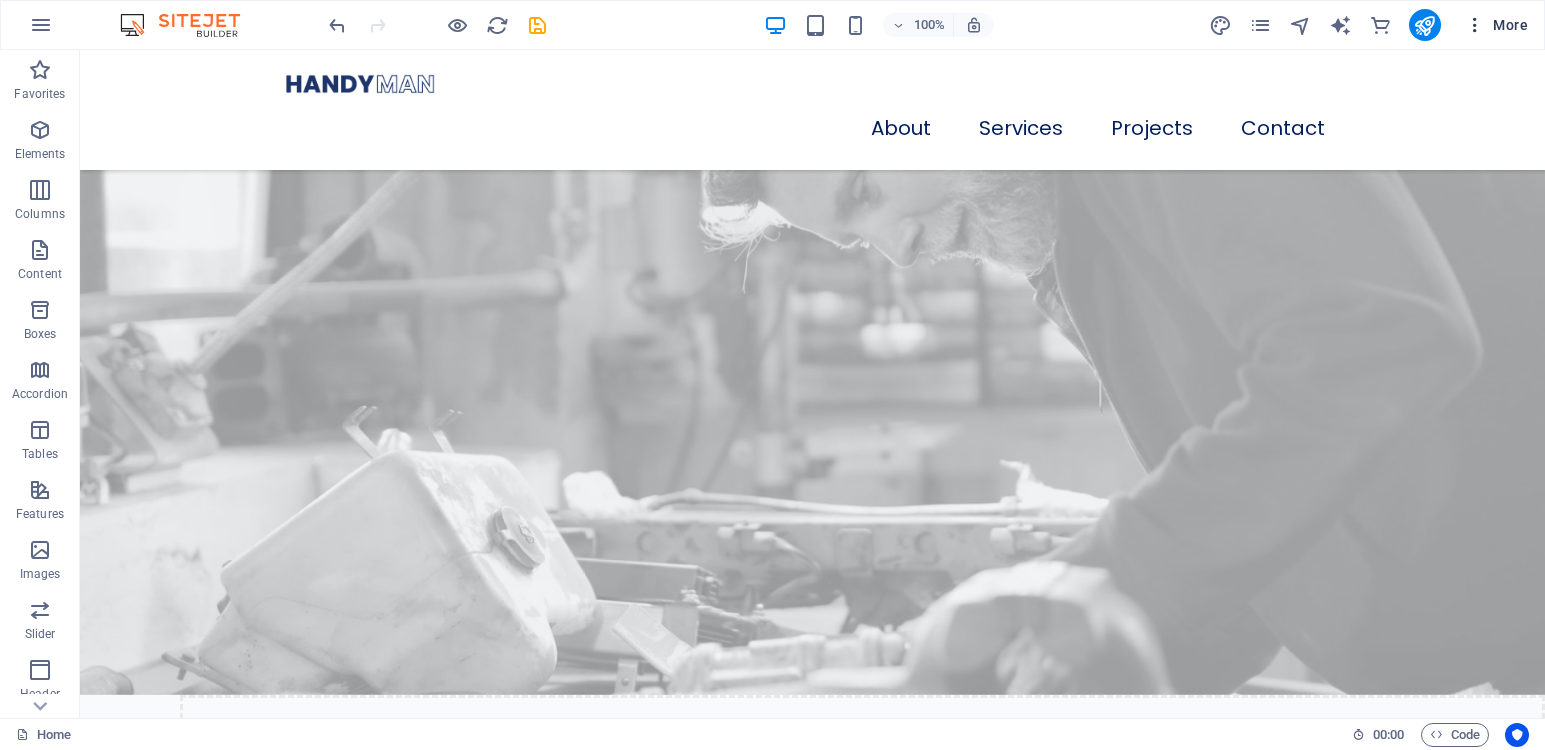 click on "More" at bounding box center [1496, 25] 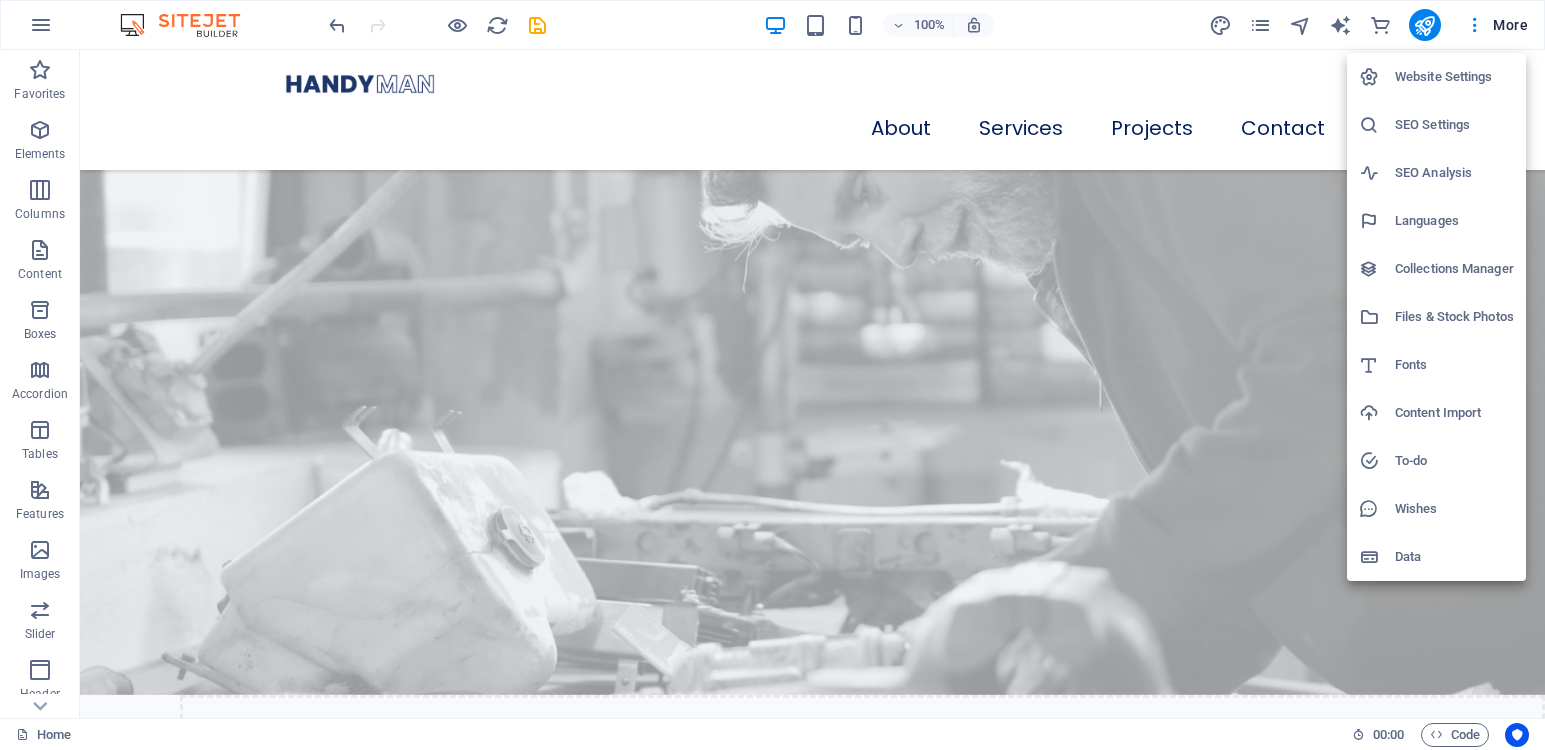 click on "Website Settings" at bounding box center [1454, 77] 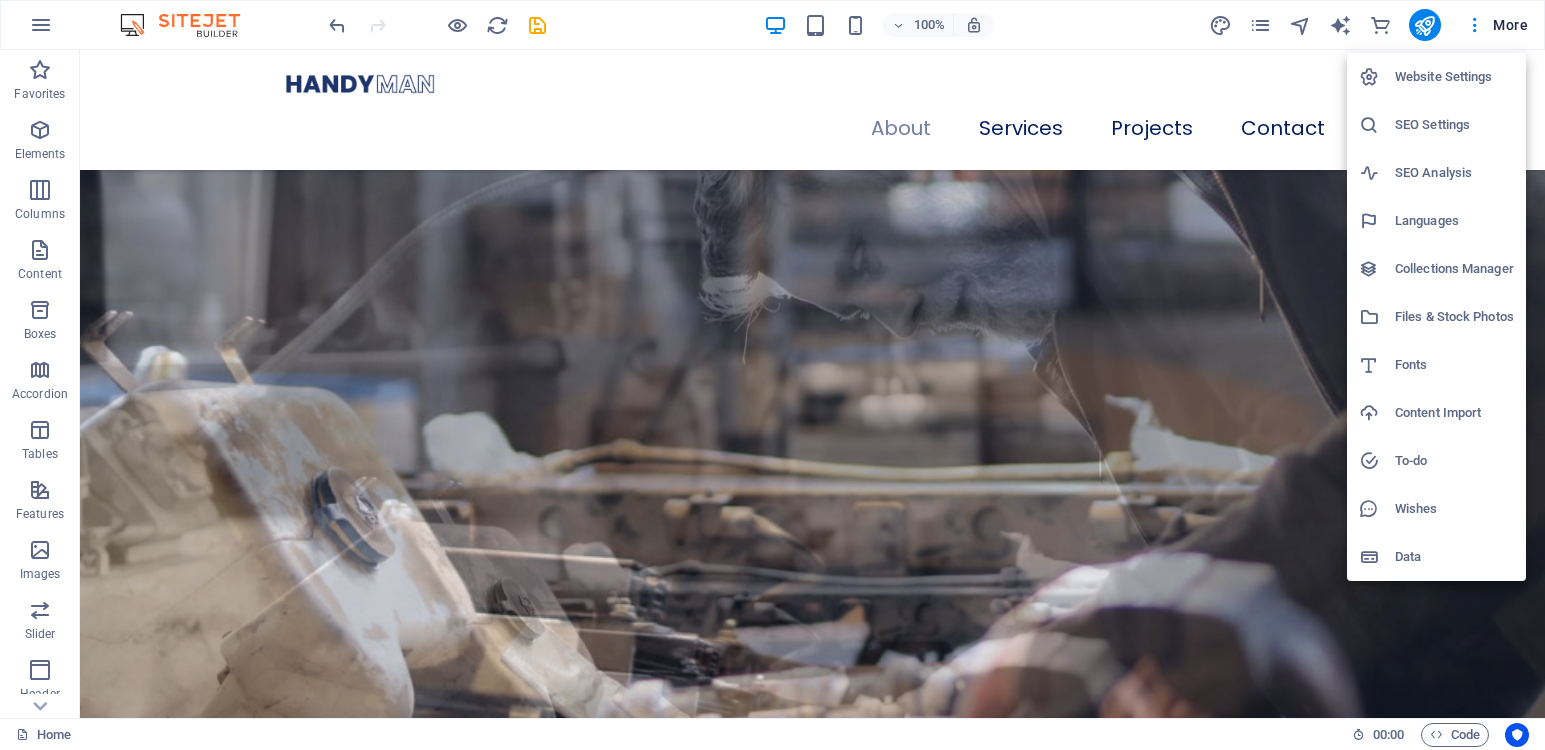 scroll, scrollTop: 1849, scrollLeft: 0, axis: vertical 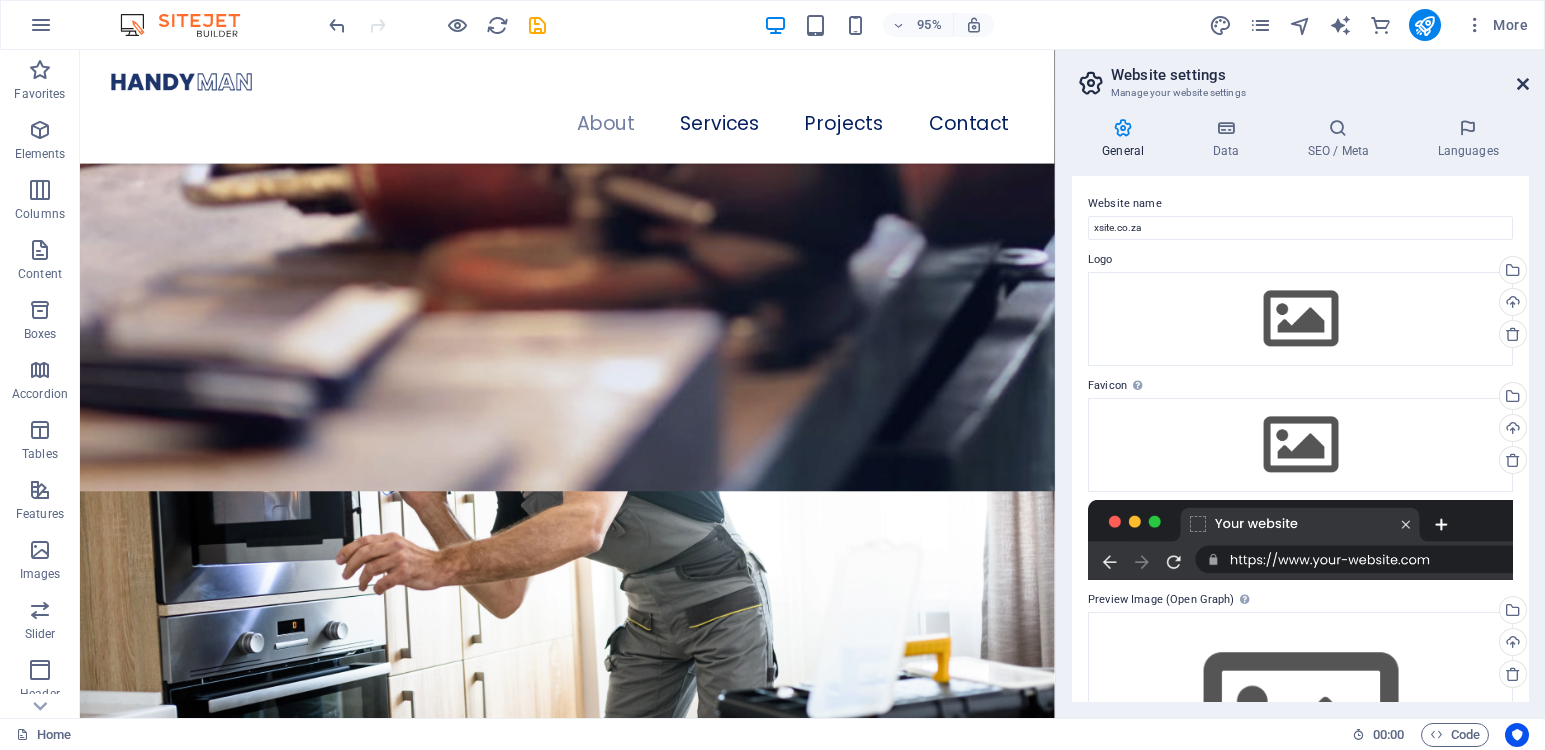 click at bounding box center [1523, 84] 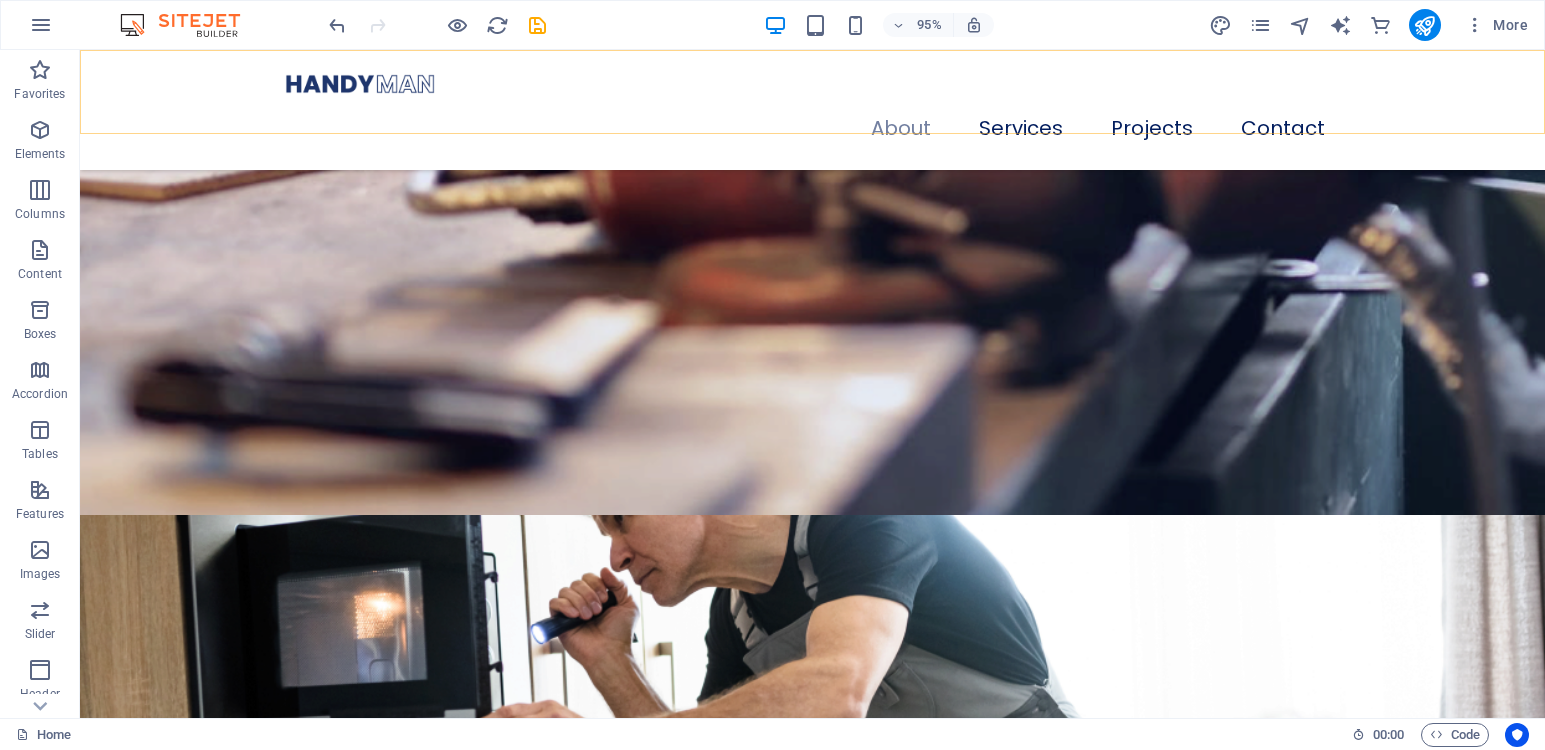 scroll, scrollTop: 1112, scrollLeft: 0, axis: vertical 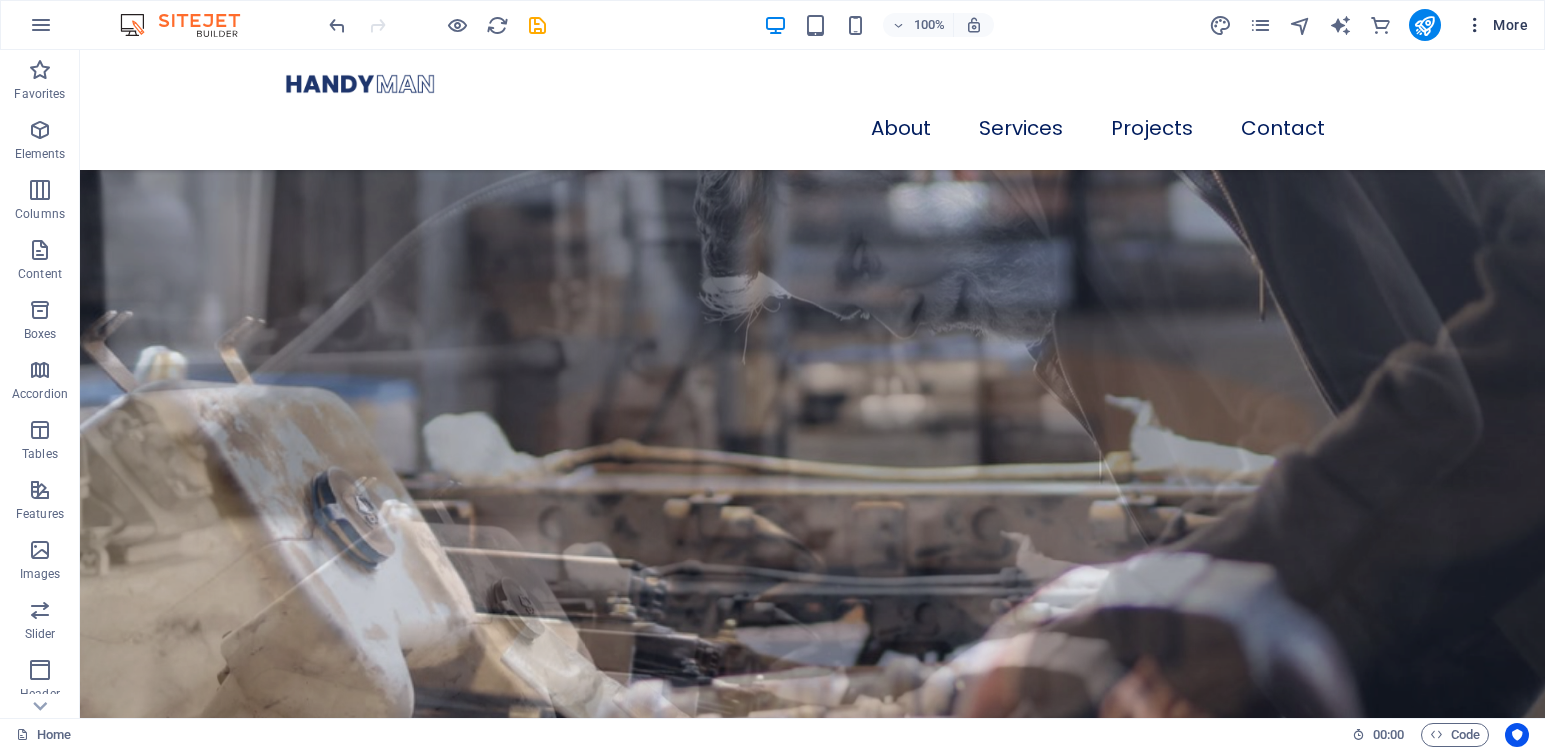 click on "More" at bounding box center [1496, 25] 